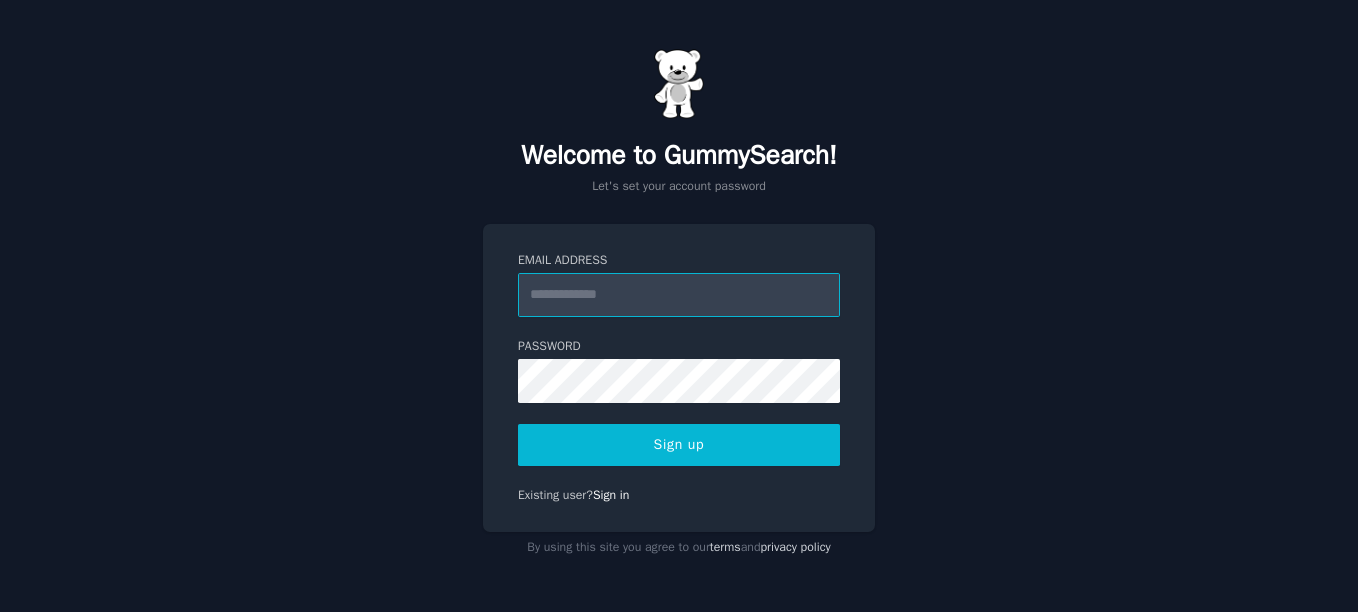 scroll, scrollTop: 0, scrollLeft: 0, axis: both 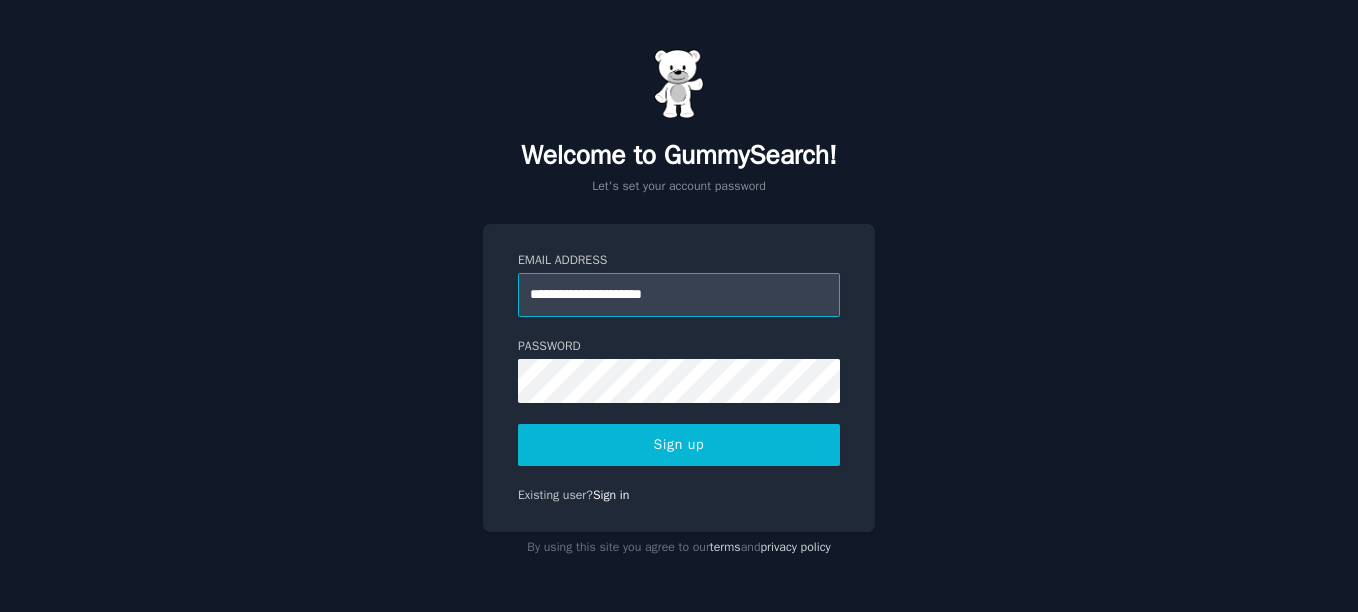 type on "**********" 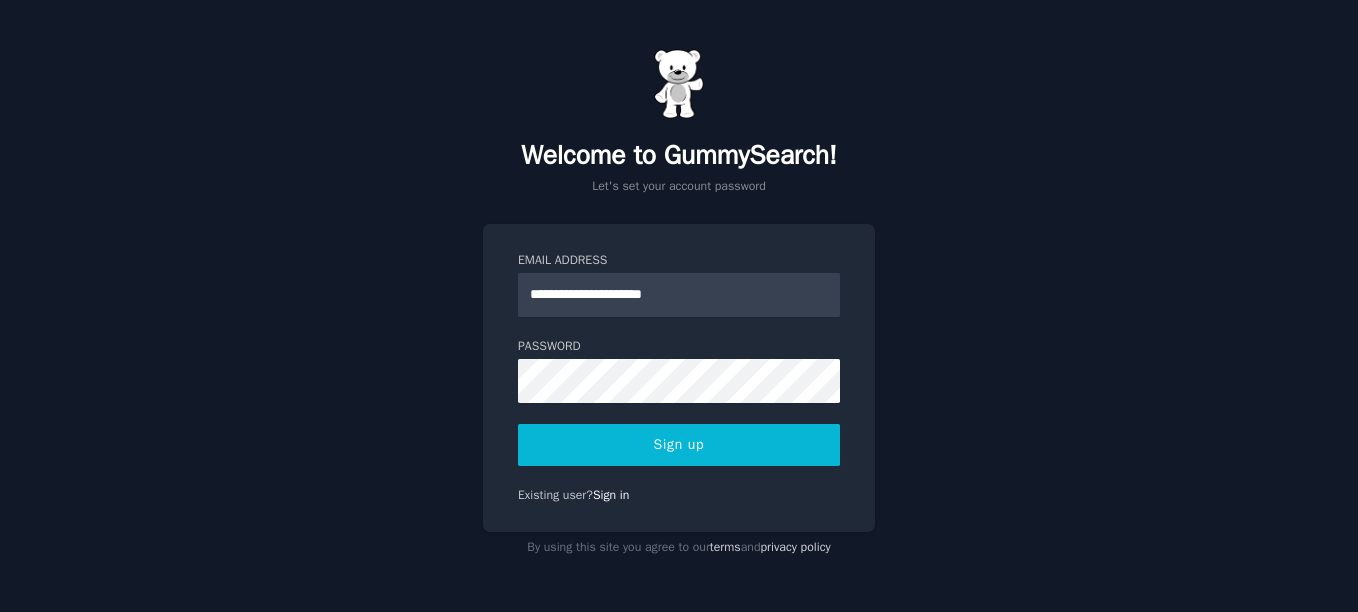 click on "Password" at bounding box center [679, 347] 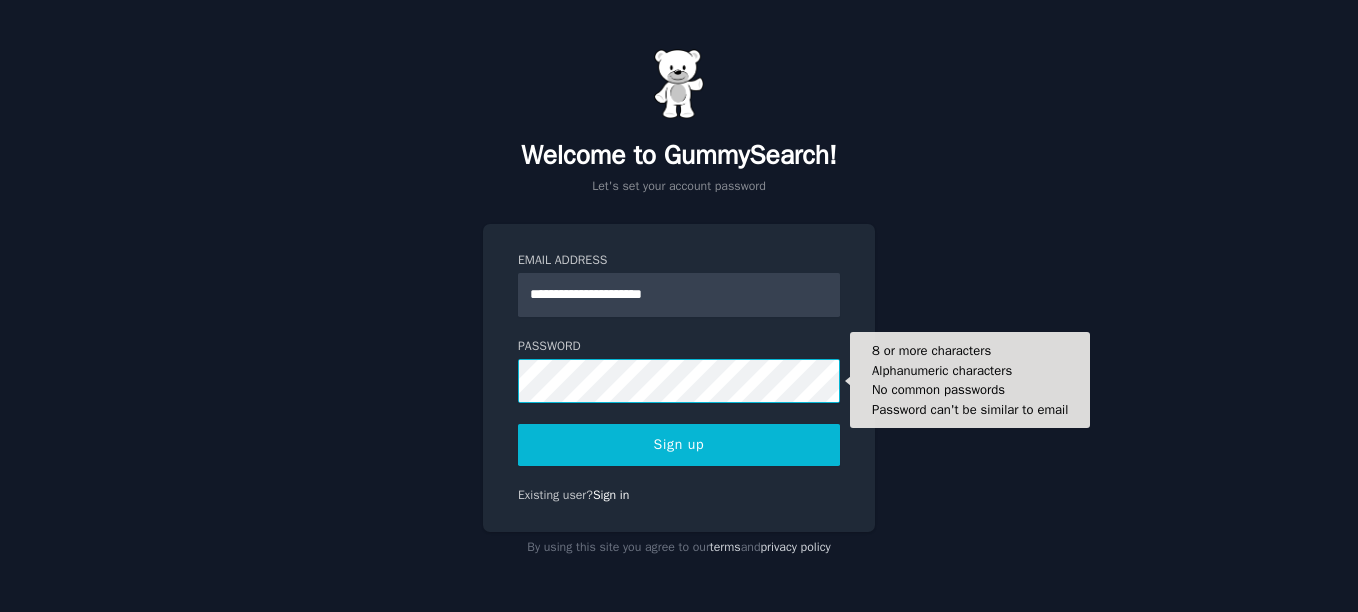 click on "Sign up" at bounding box center [679, 445] 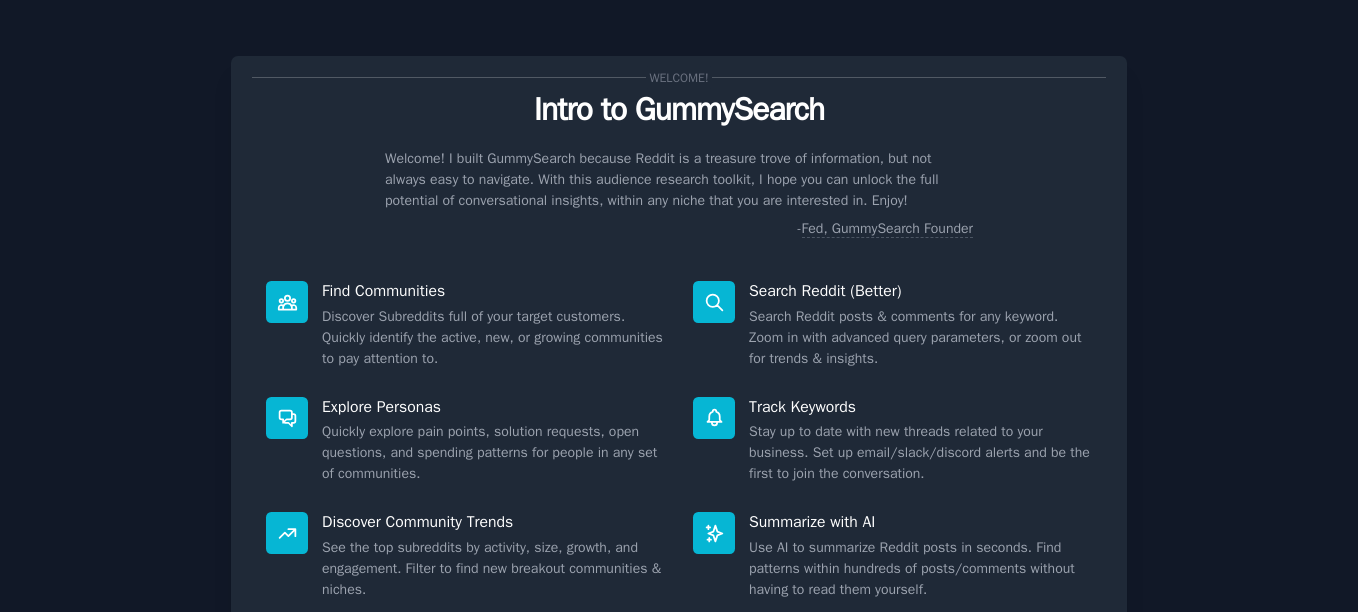 scroll, scrollTop: 0, scrollLeft: 0, axis: both 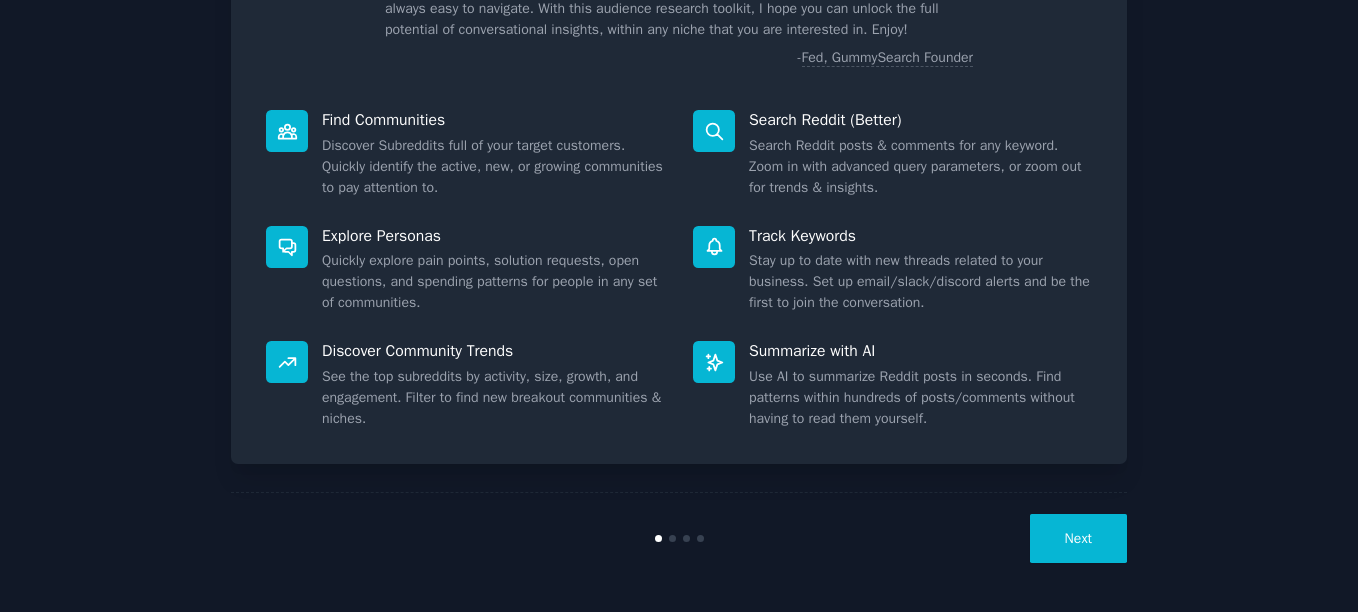click on "Next" at bounding box center [679, 538] 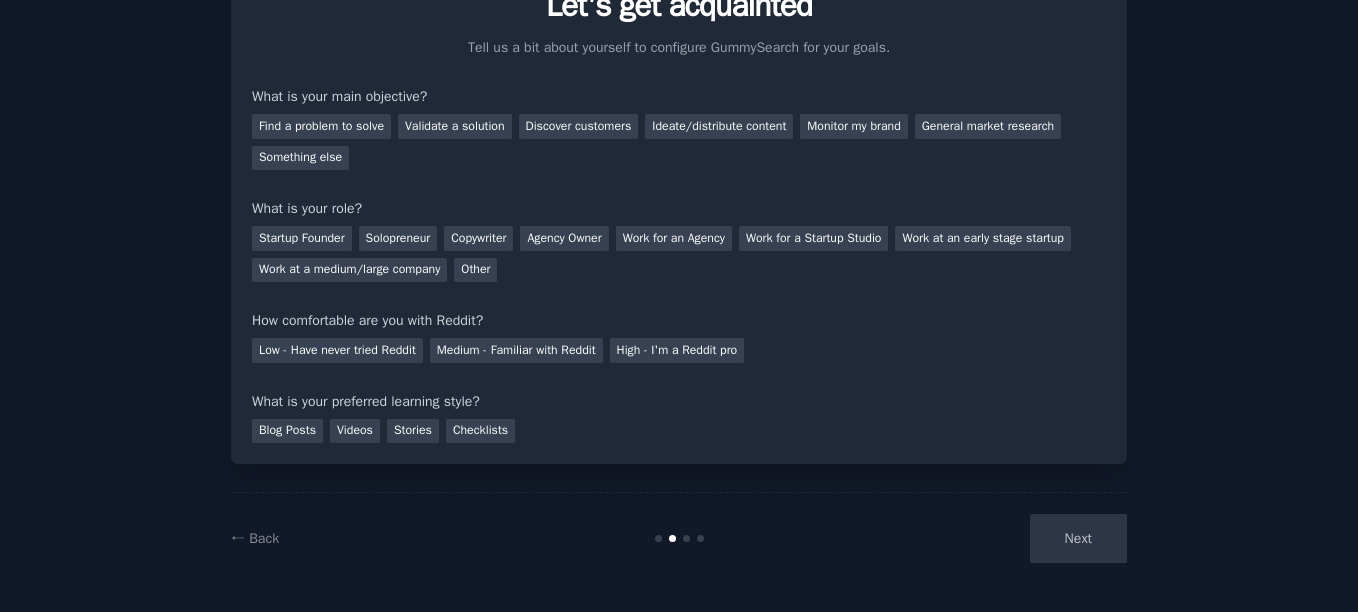 scroll, scrollTop: 104, scrollLeft: 0, axis: vertical 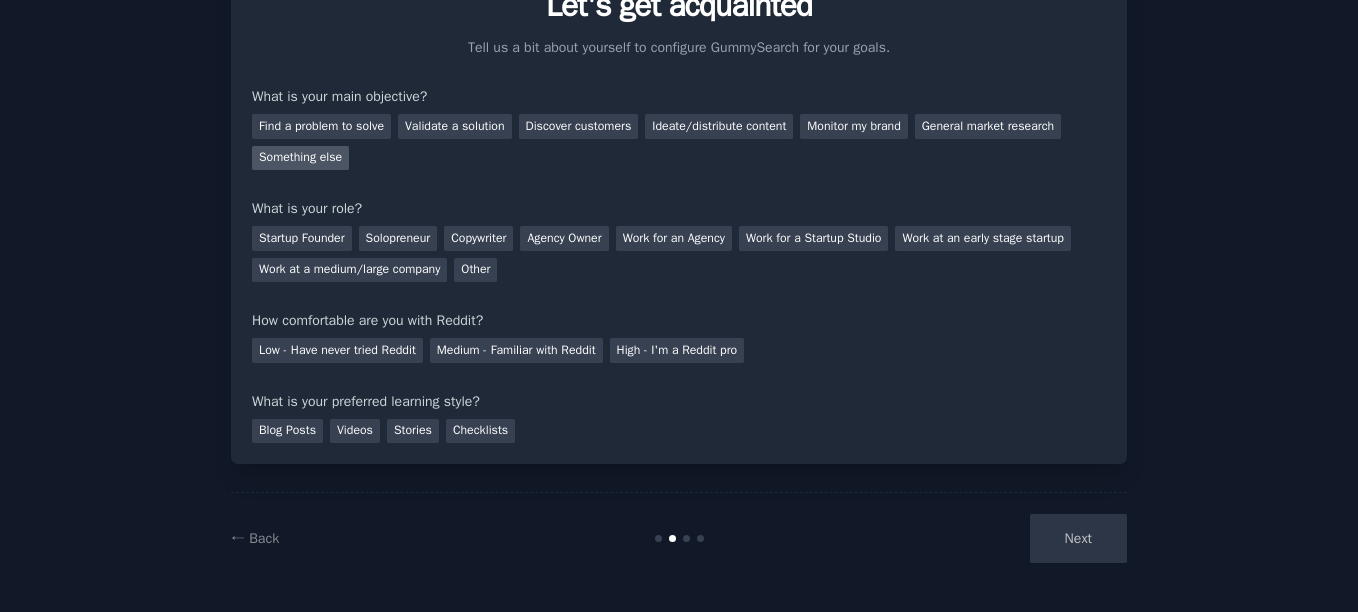 click on "Something else" at bounding box center (300, 158) 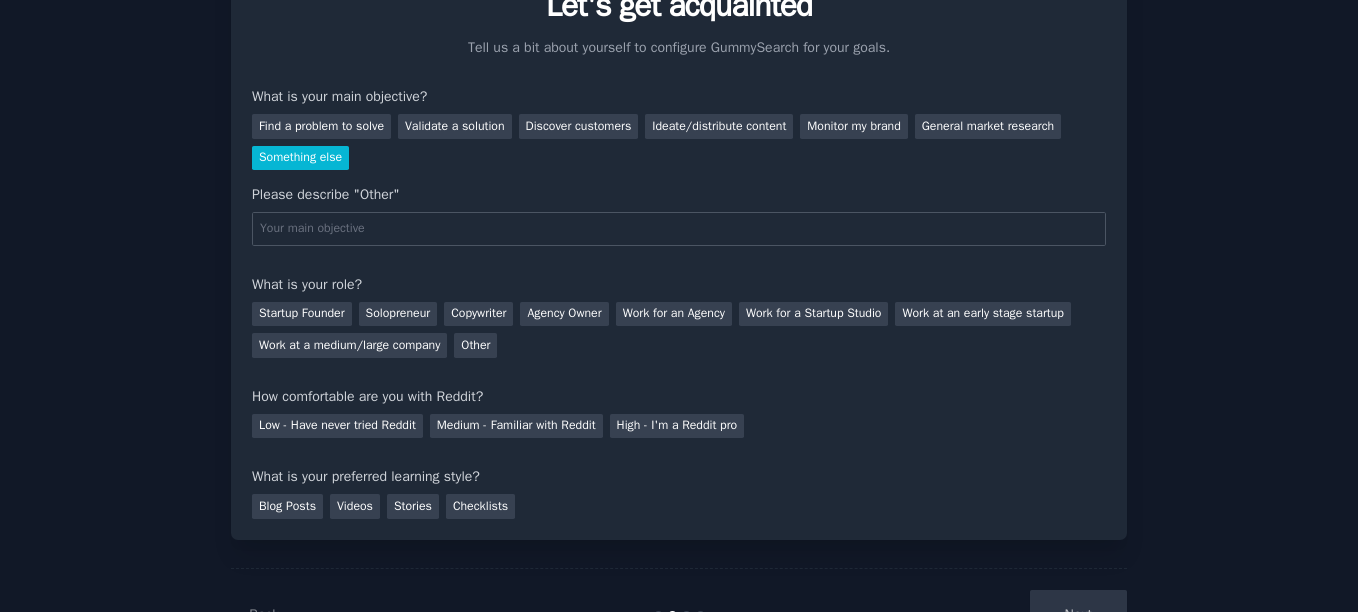 click on "Something else" at bounding box center (300, 158) 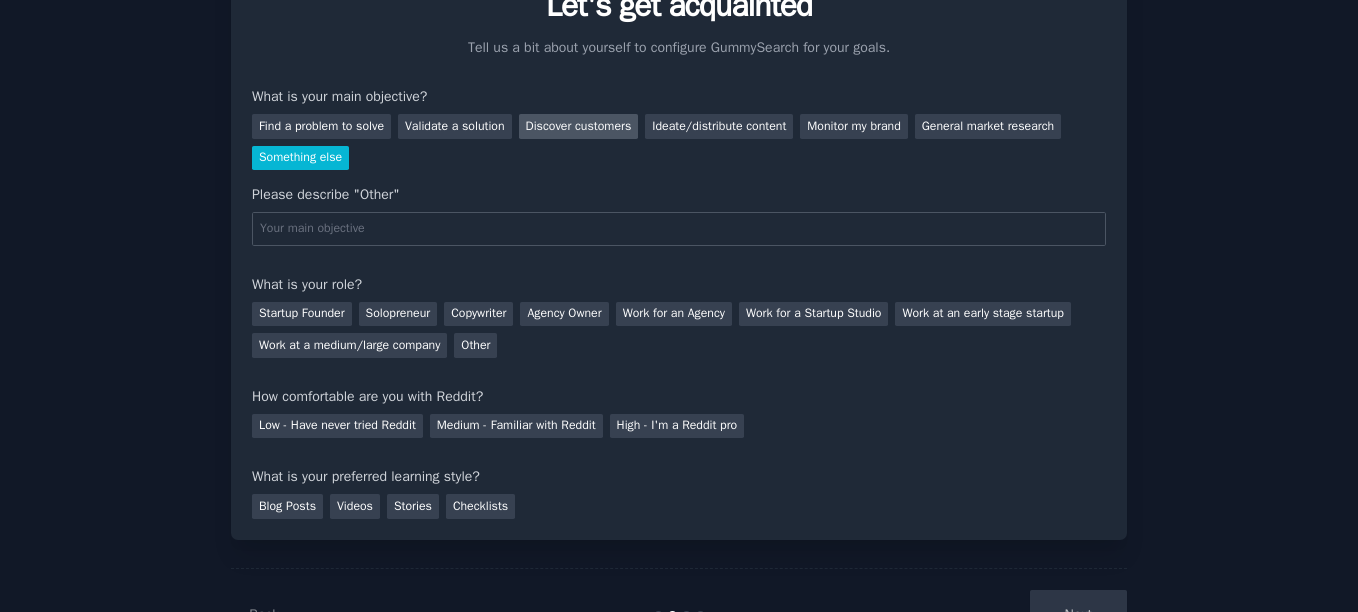 click on "Discover customers" at bounding box center [579, 126] 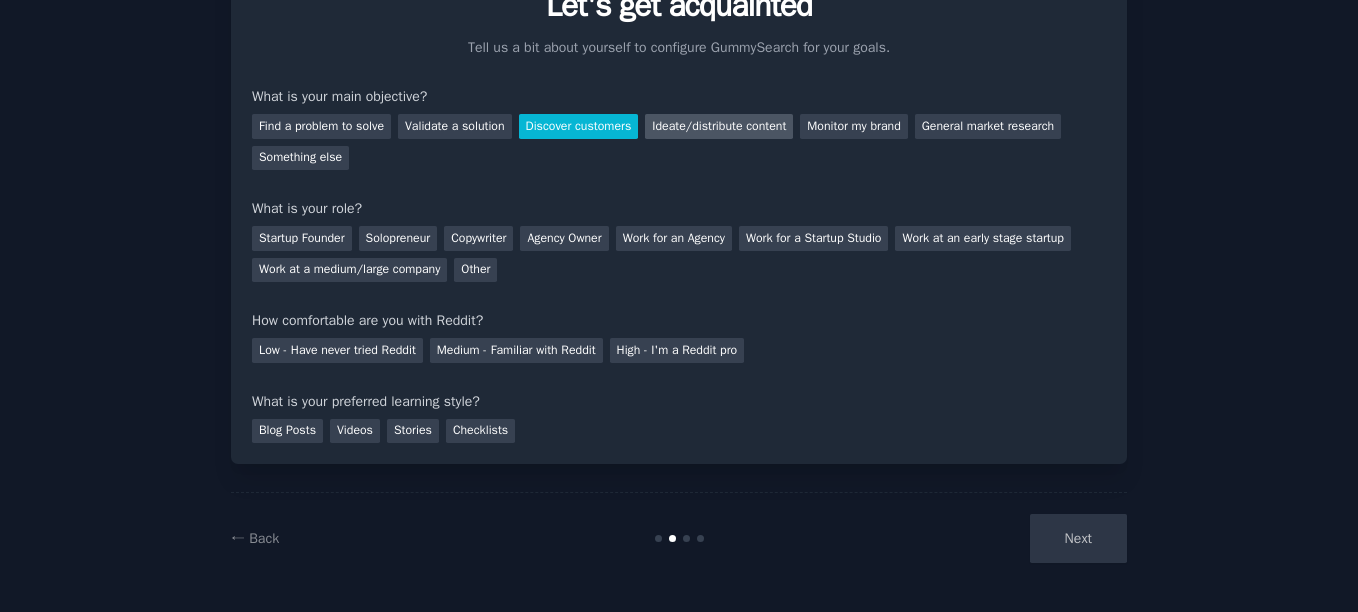 click on "Ideate/distribute content" at bounding box center [719, 126] 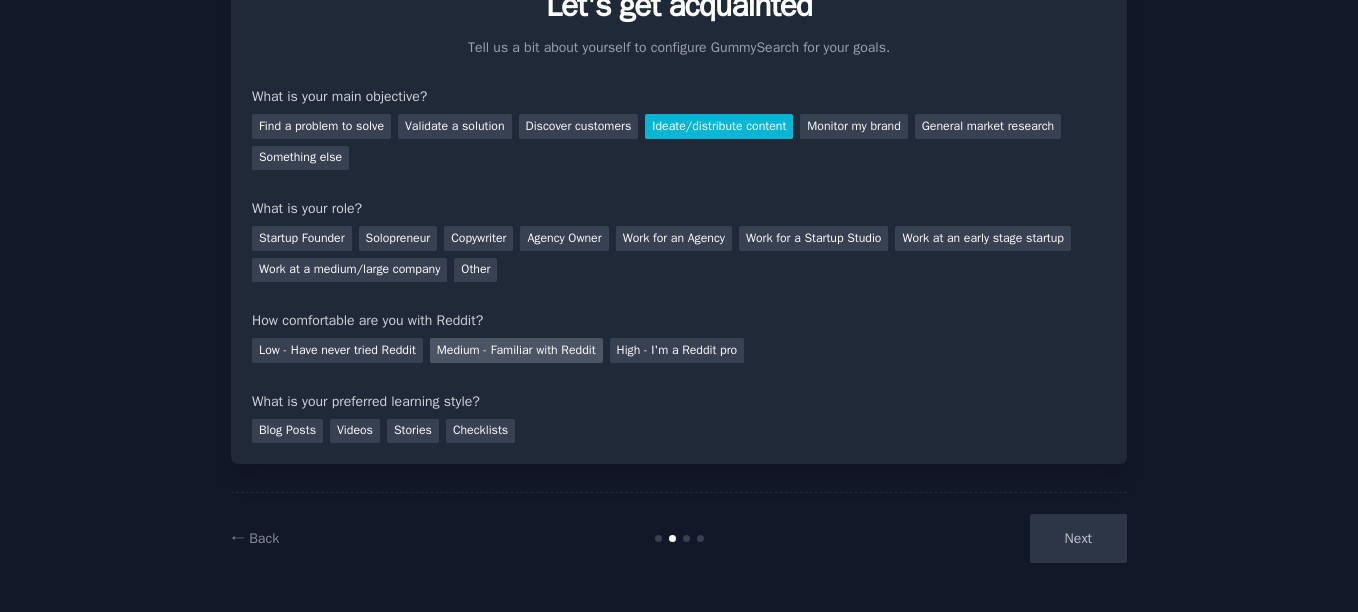 click on "Medium - Familiar with Reddit" at bounding box center (516, 350) 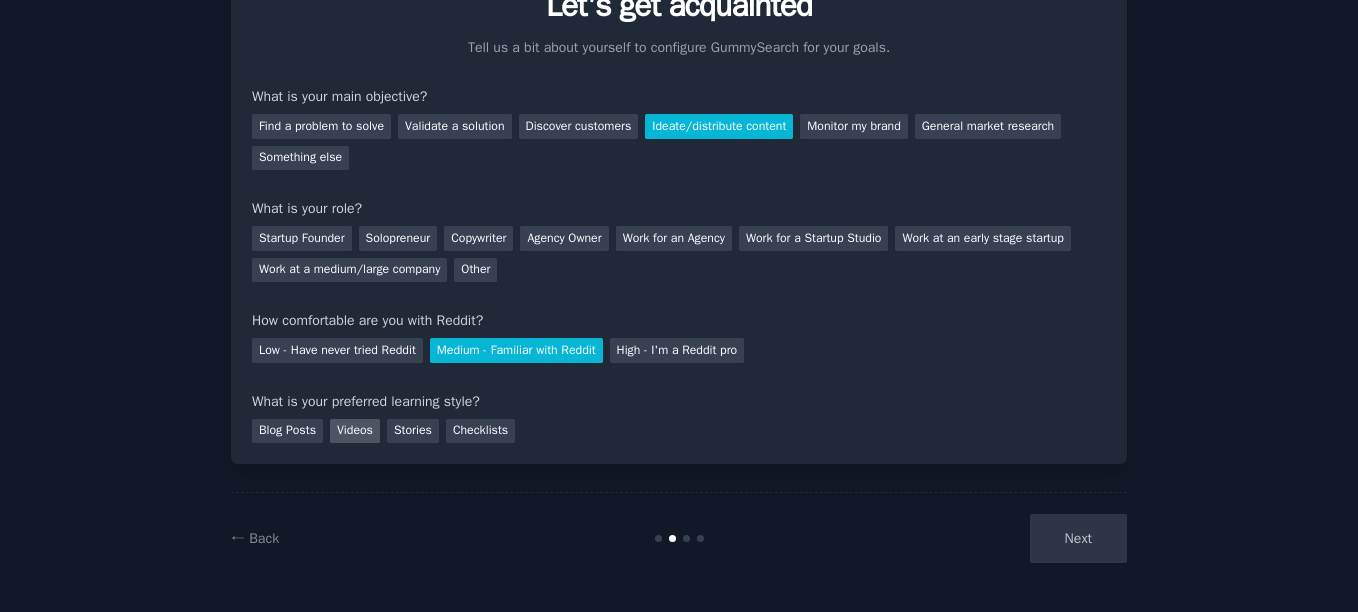 click on "Videos" at bounding box center (355, 431) 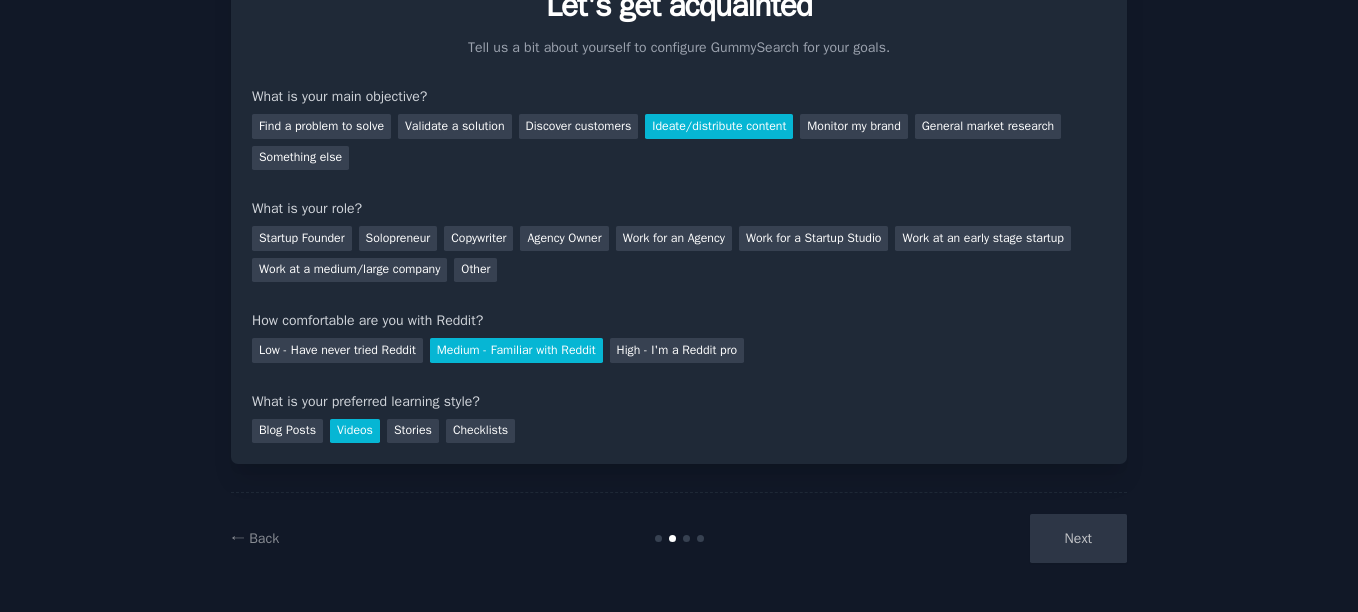 click on "Next" at bounding box center [977, 538] 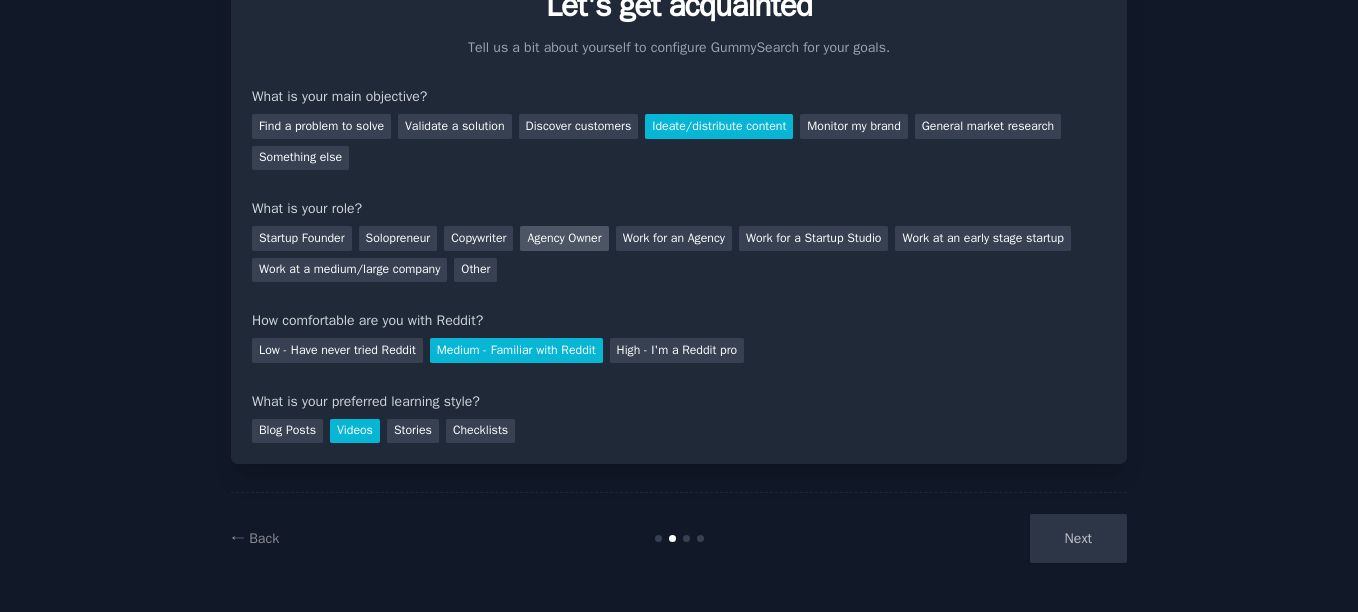 click on "Agency Owner" at bounding box center (564, 238) 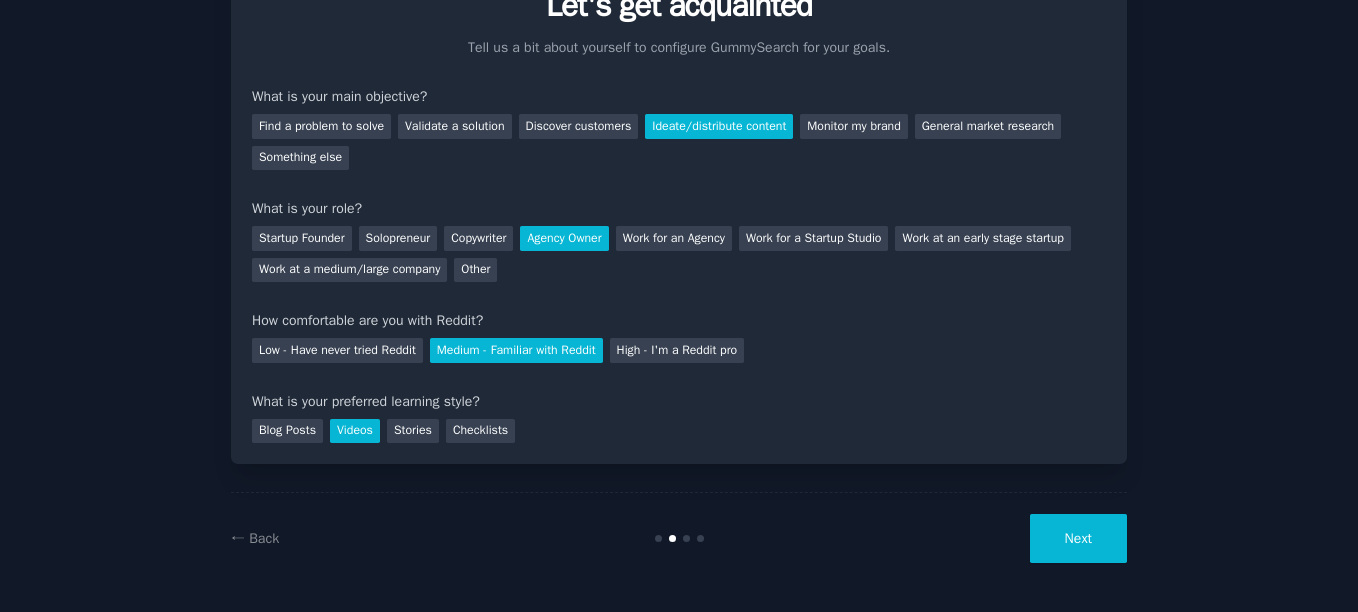 click on "Next" at bounding box center [1078, 538] 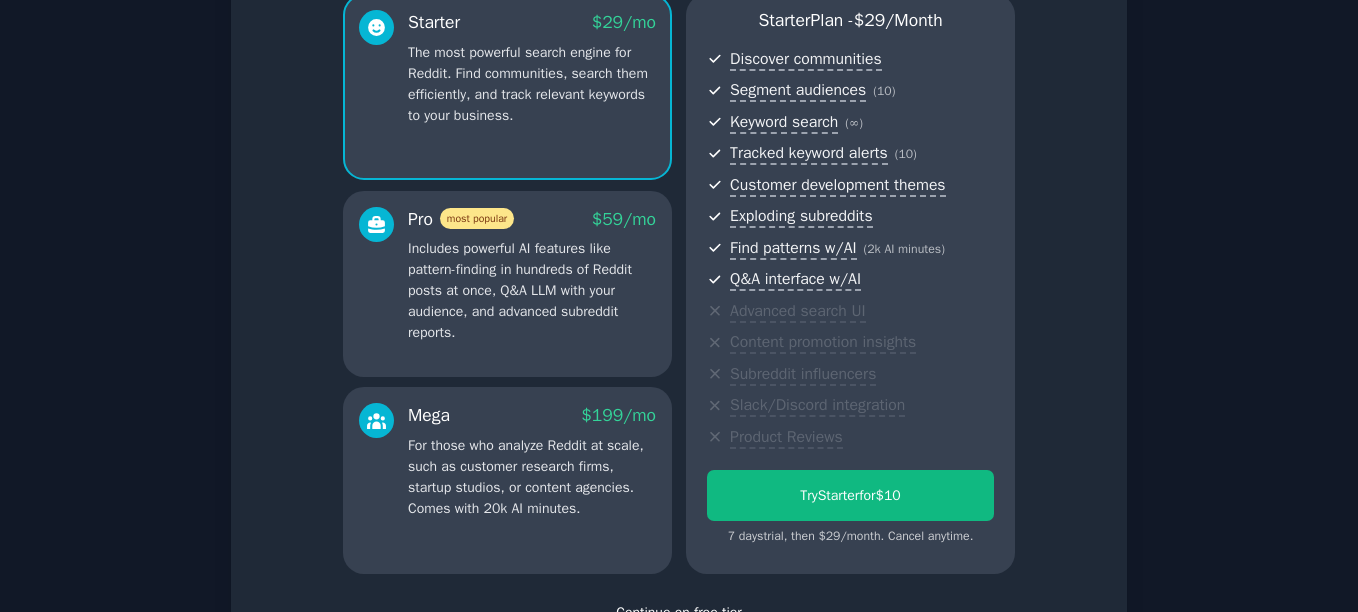 scroll, scrollTop: 187, scrollLeft: 0, axis: vertical 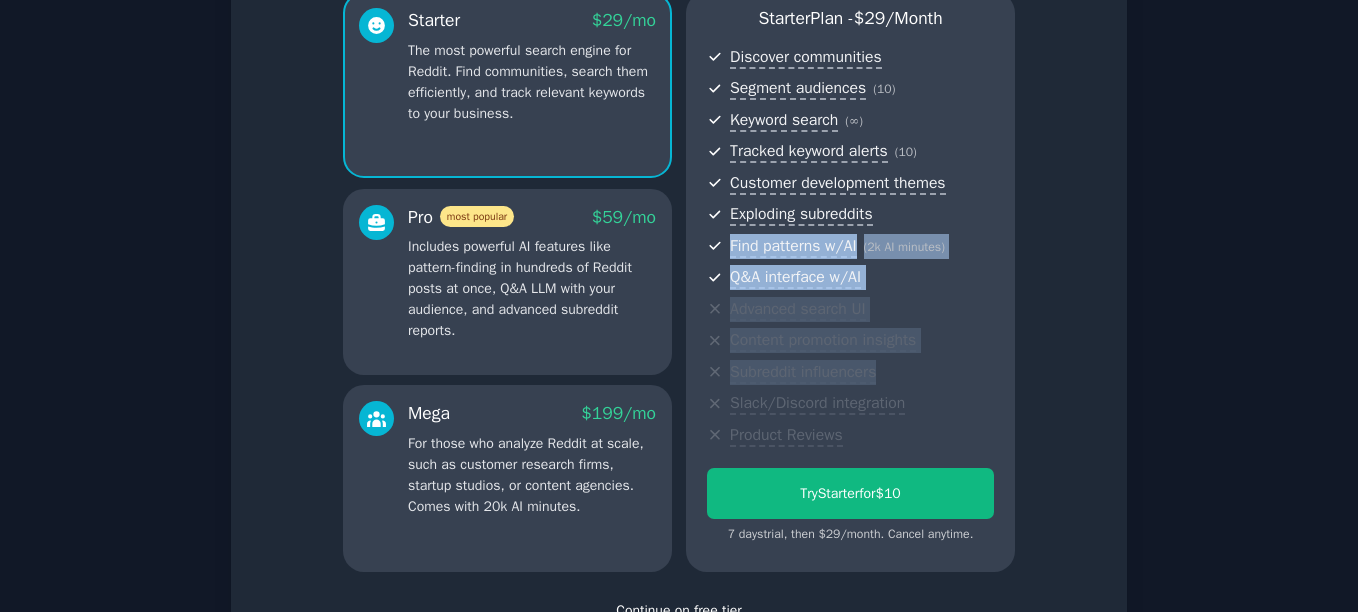 drag, startPoint x: 1345, startPoint y: 216, endPoint x: 1339, endPoint y: 369, distance: 153.1176 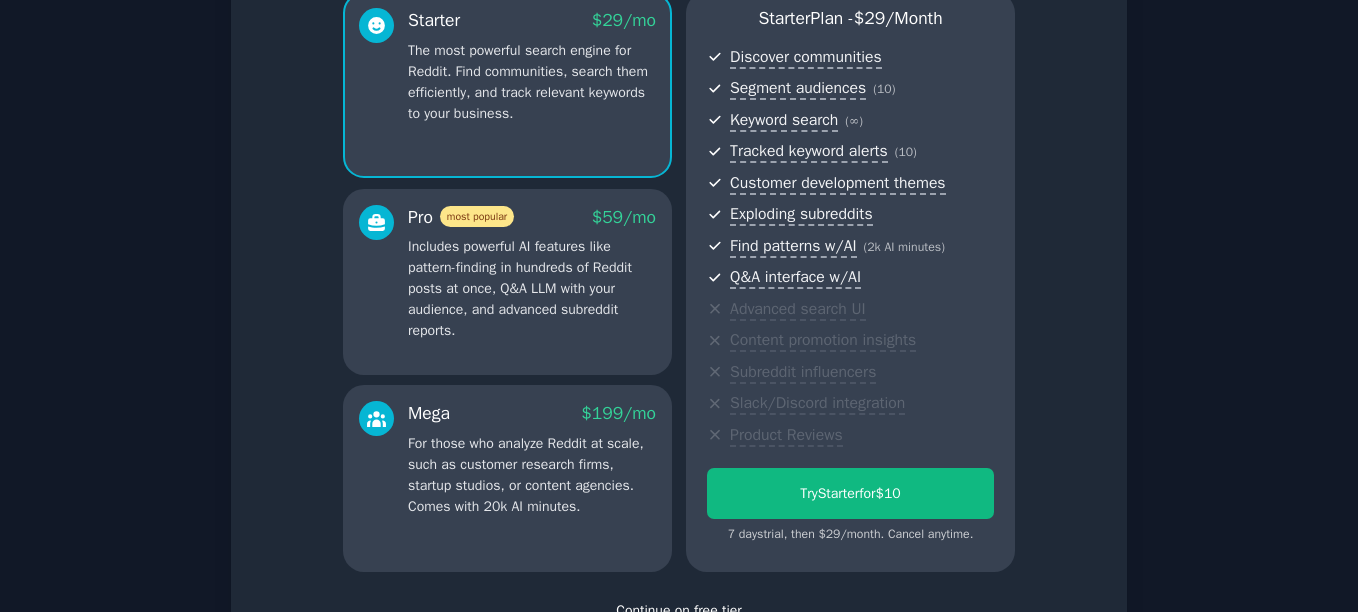 click on "Continue on free tier" at bounding box center (679, 610) 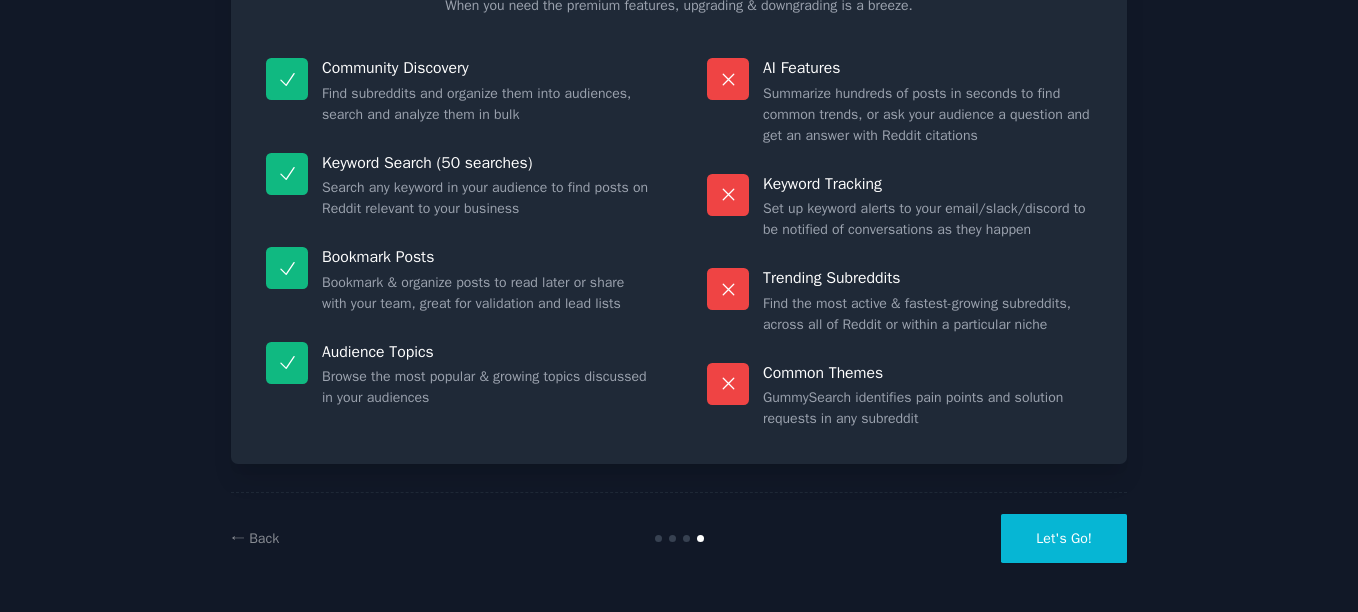 click on "Let's Go!" at bounding box center (1064, 538) 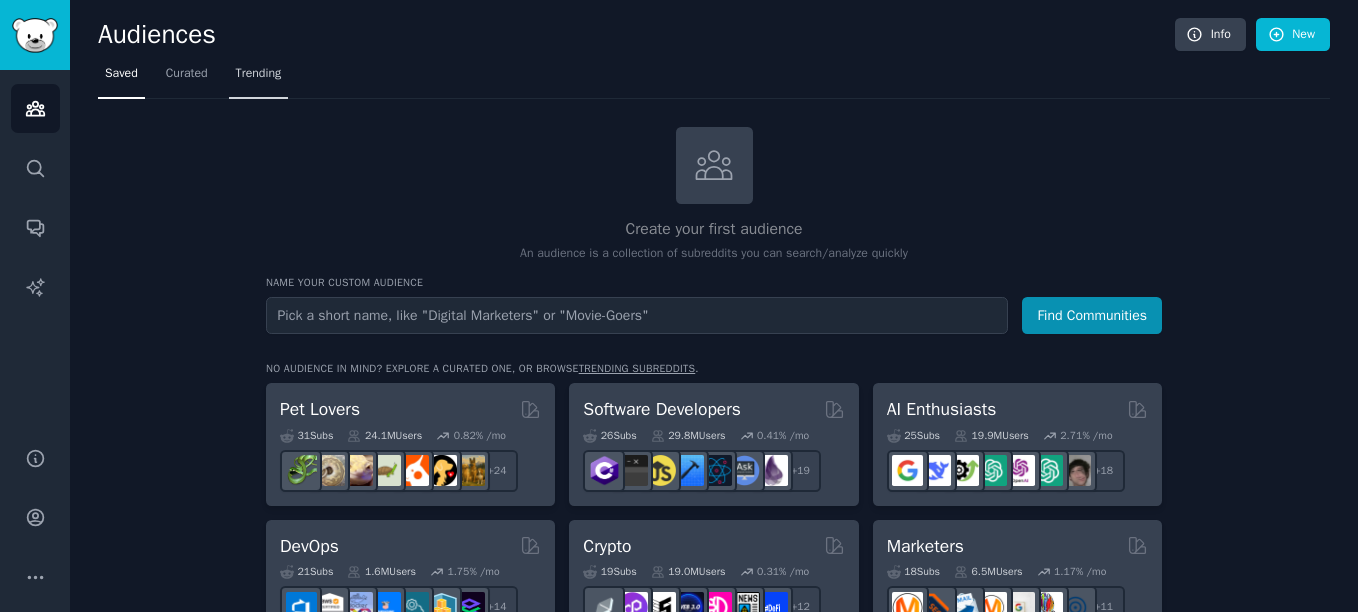 click on "Trending" at bounding box center (259, 78) 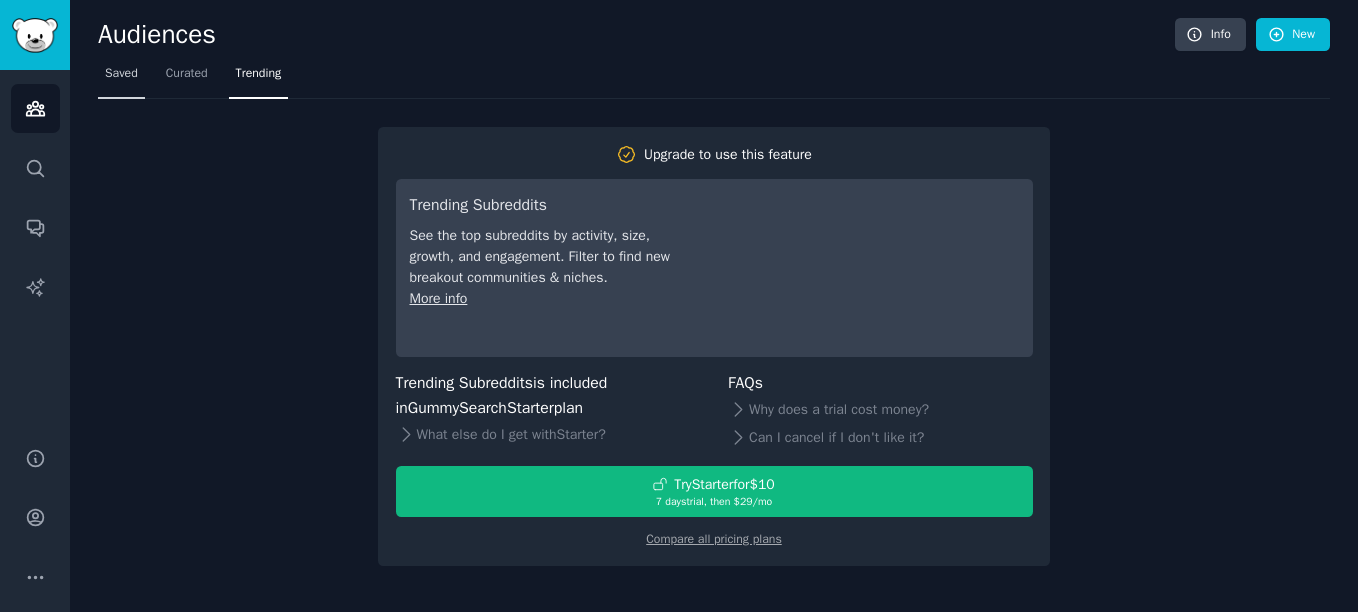 click on "Saved" at bounding box center [121, 78] 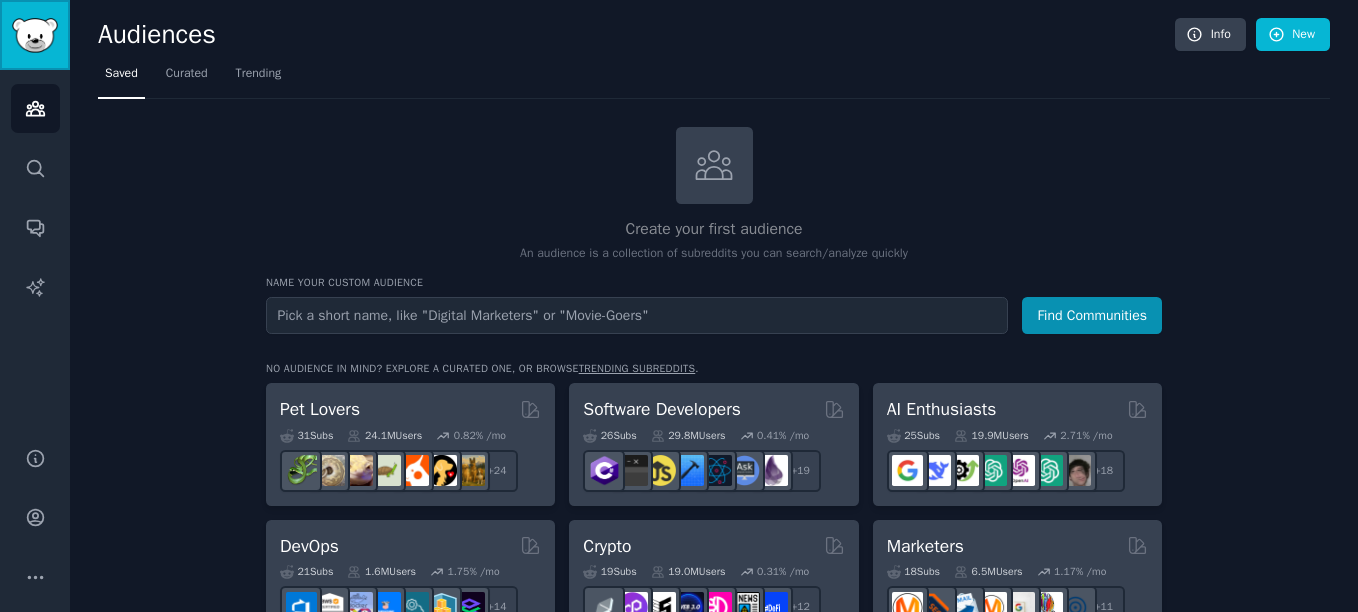click at bounding box center (35, 35) 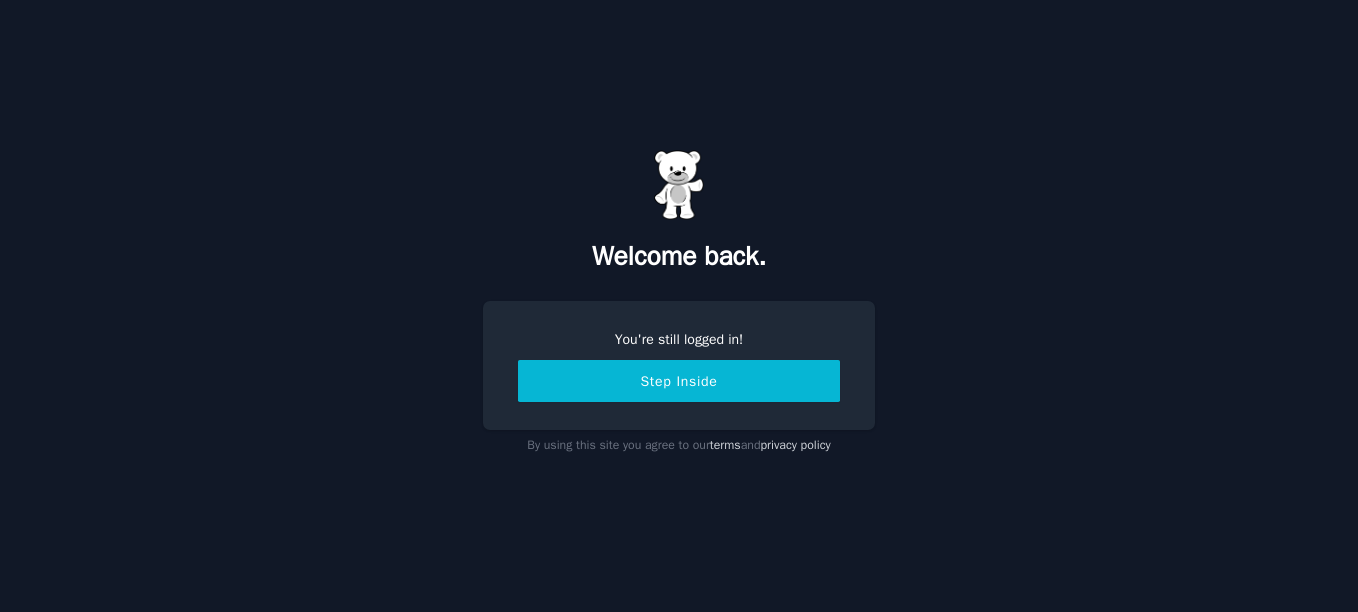 scroll, scrollTop: 0, scrollLeft: 0, axis: both 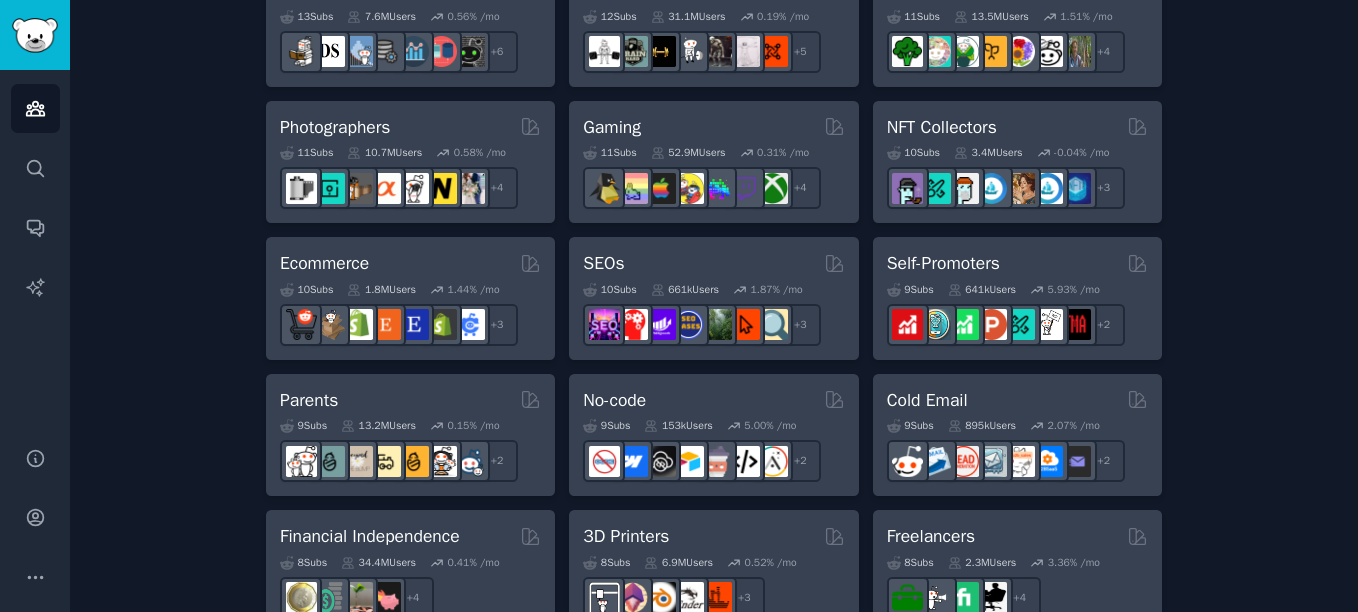 click on "Create your first audience An audience is a collection of subreddits you can search/analyze quickly Name your custom audience Audience Name Find Communities No audience in mind? Explore a curated one, or browse  trending subreddits . Pet Lovers 31  Sub s 24.1M  Users 0.82 % /mo + 24 Software Developers 26  Sub s 29.8M  Users 0.41 % /mo + 19 AI Enthusiasts 25  Sub s 19.9M  Users 2.71 % /mo + 18 DevOps 21  Sub s 1.6M  Users 1.75 % /mo + 14 Crypto 19  Sub s 19.0M  Users 0.31 % /mo + 12 Marketers 18  Sub s 6.5M  Users 1.17 % /mo + 11 Startup Founders 16  Sub s 13.5M  Users 1.40 % /mo + 9 Generative AI 16  Sub s 20.0M  Users 1.48 % /mo + 9 AI Developers 15  Sub s 3.9M  Users 2.60 % /mo + 8 Stock Investors 15  Sub s 28.4M  Users 0.48 % /mo + 8 Video Editors 15  Sub s 2.3M  Users 1.73 % /mo + 8 Designers 13  Sub s 9.7M  Users 0.23 % /mo + 6 Data Scientists 13  Sub s 7.6M  Users 0.56 % /mo + 6 Fitness Enthusiasts 12  Sub s 31.1M  Users 0.19 % /mo + 5 Gardeners 11  Sub s 13.5M  Users 1.51 % /mo + 4 Photographers 11 s" at bounding box center [714, 239] 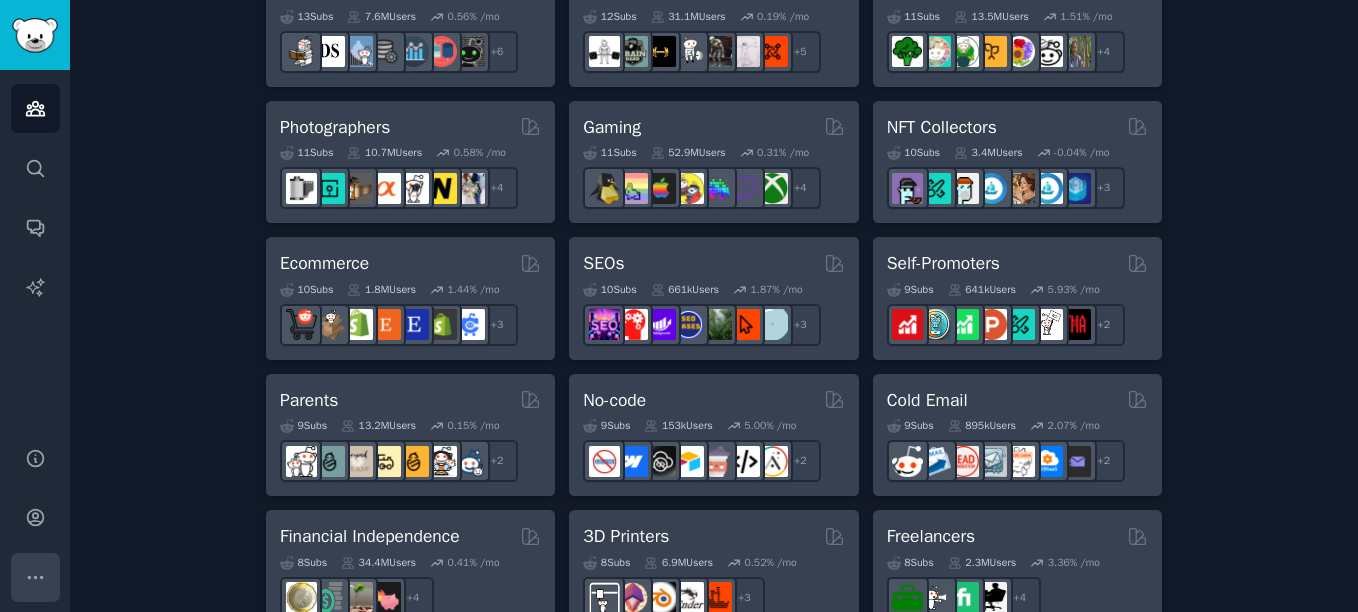 click on "More" at bounding box center (35, 577) 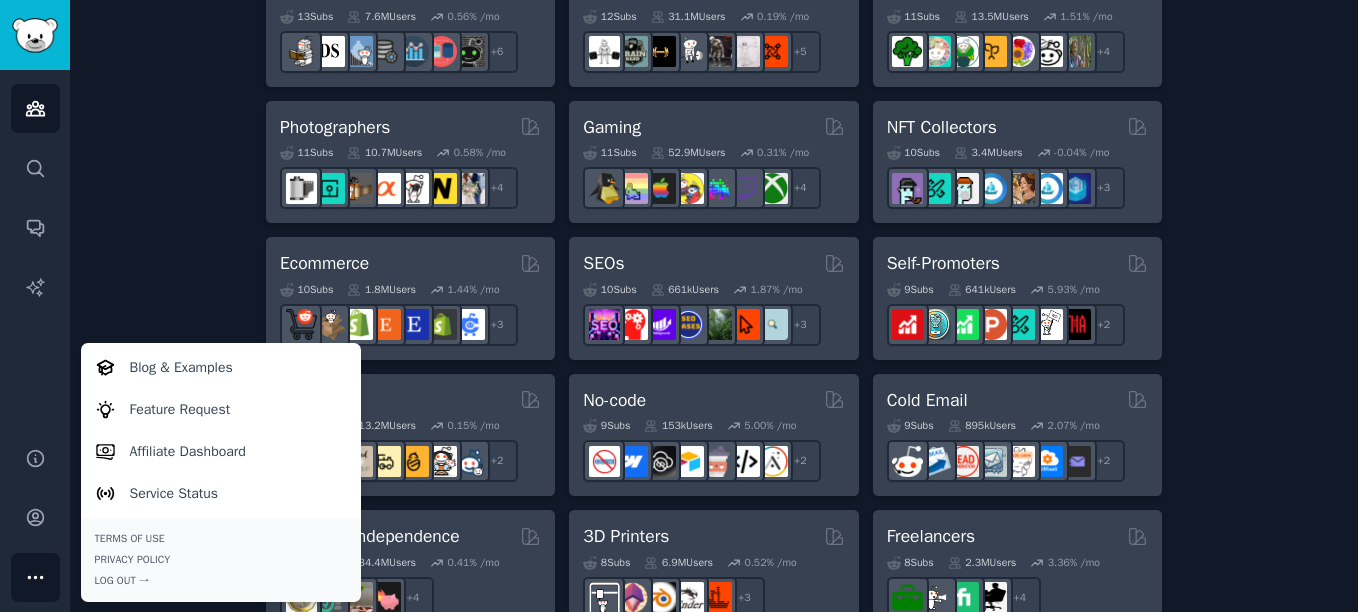 click on "More" at bounding box center (35, 577) 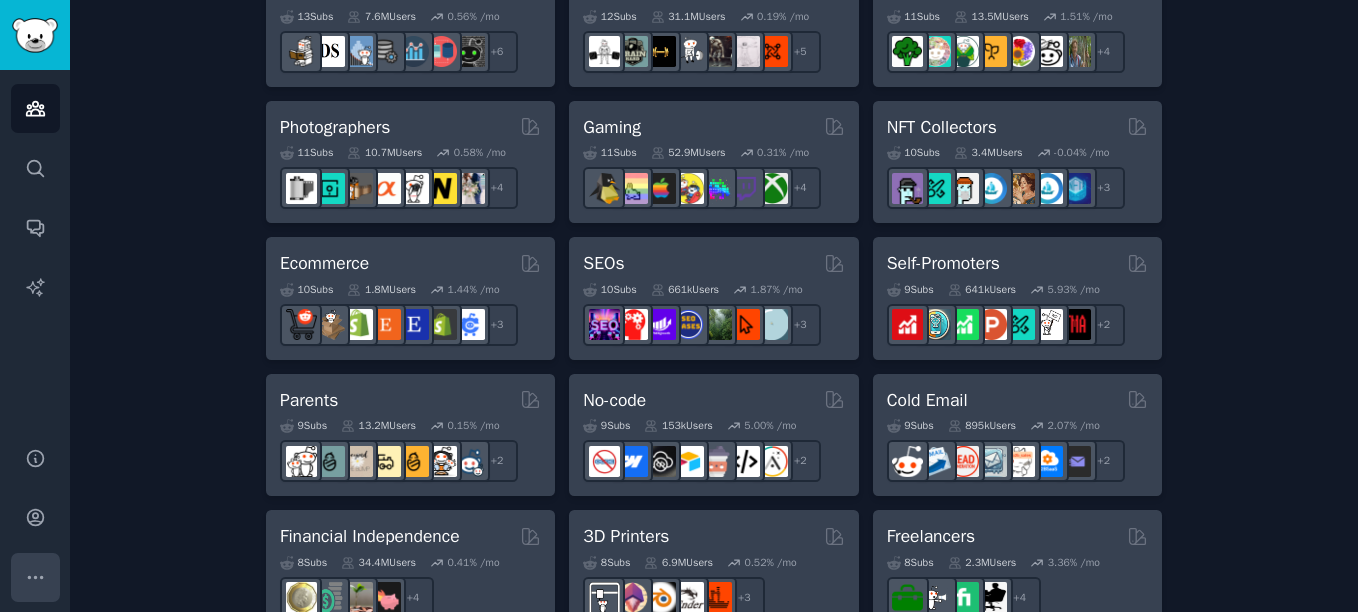 click 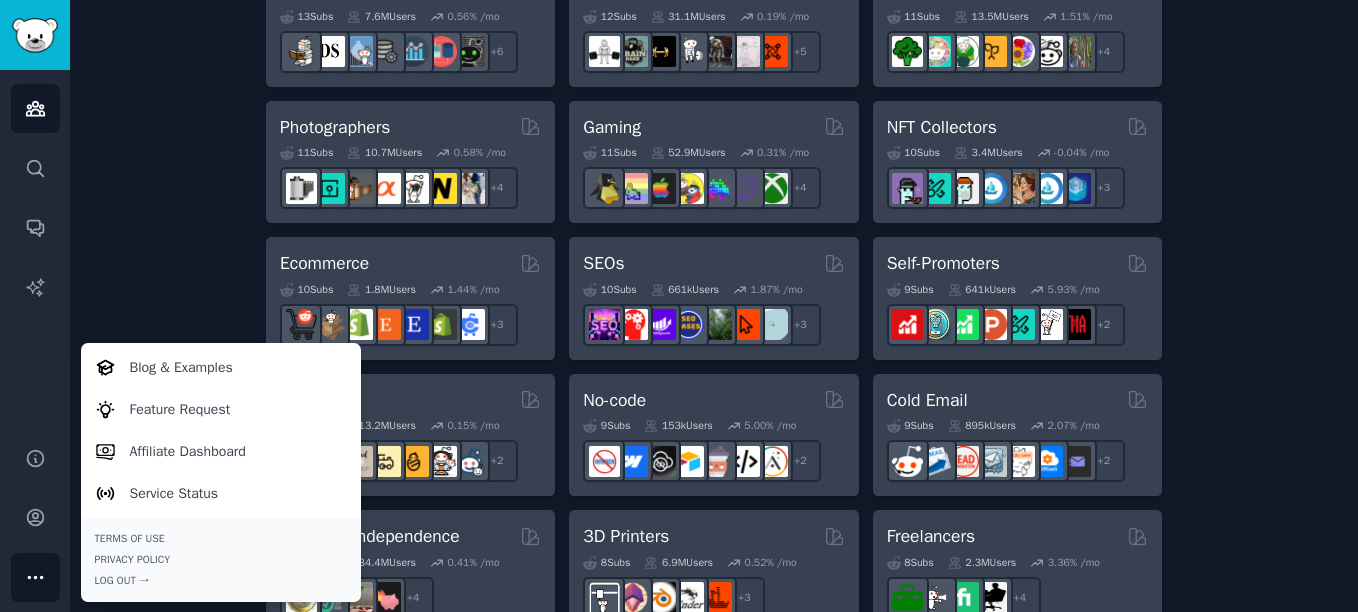 click 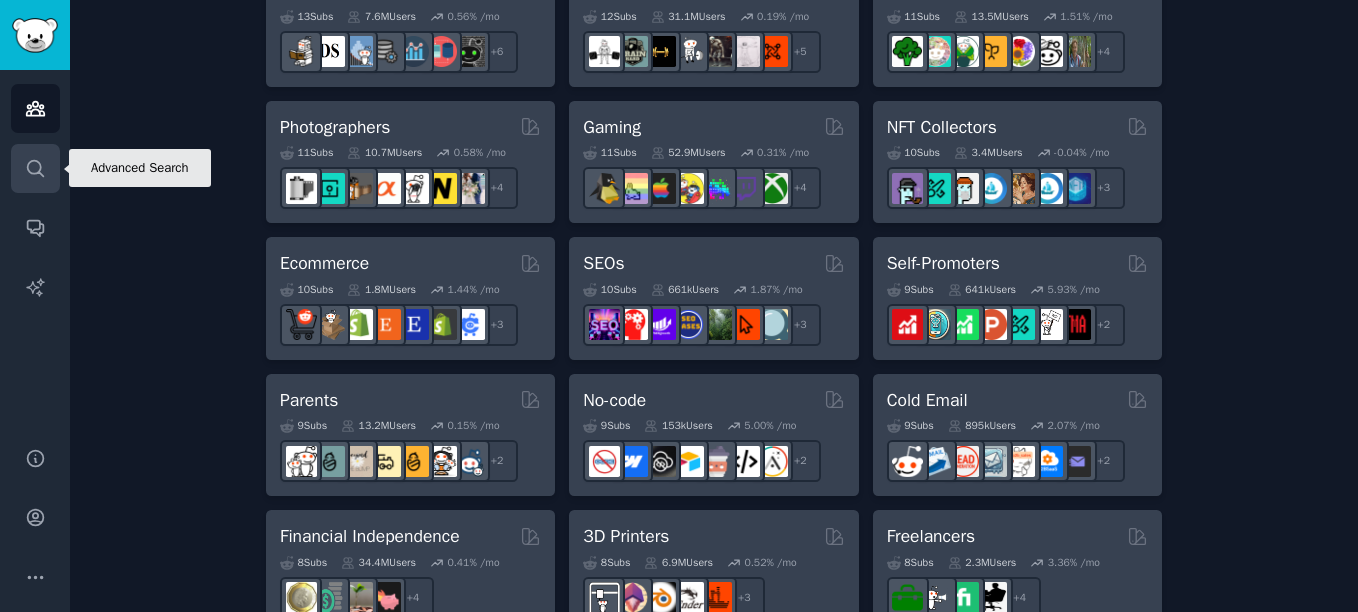click on "Search" at bounding box center (35, 168) 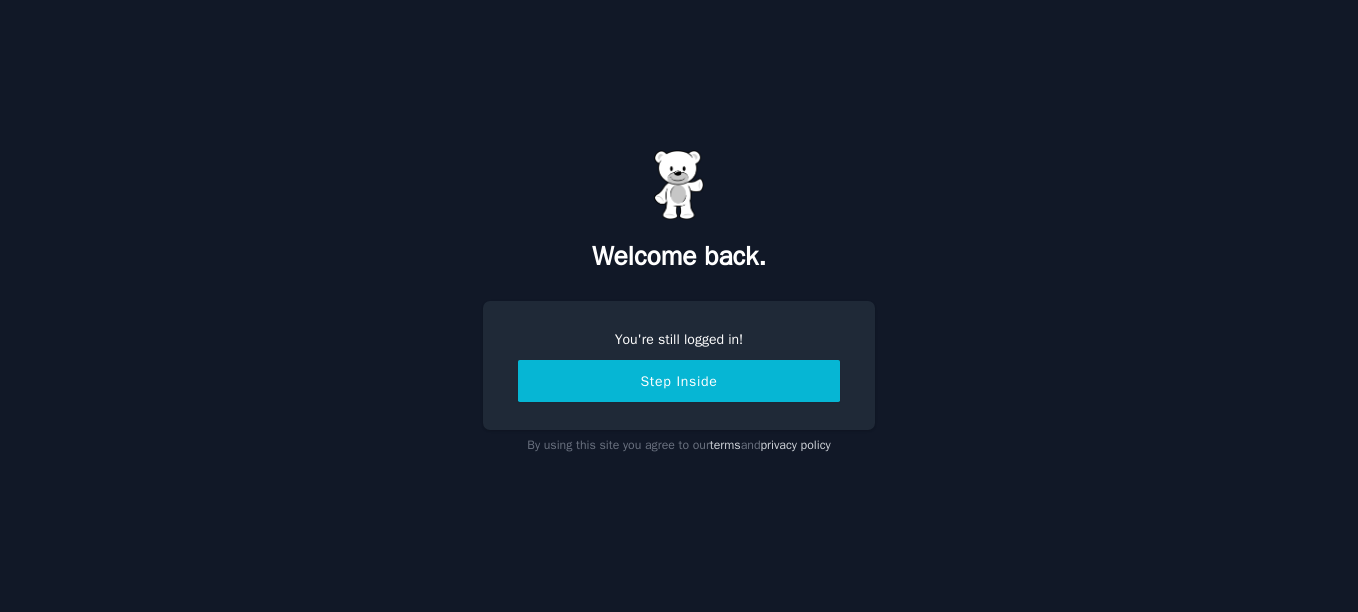 scroll, scrollTop: 0, scrollLeft: 0, axis: both 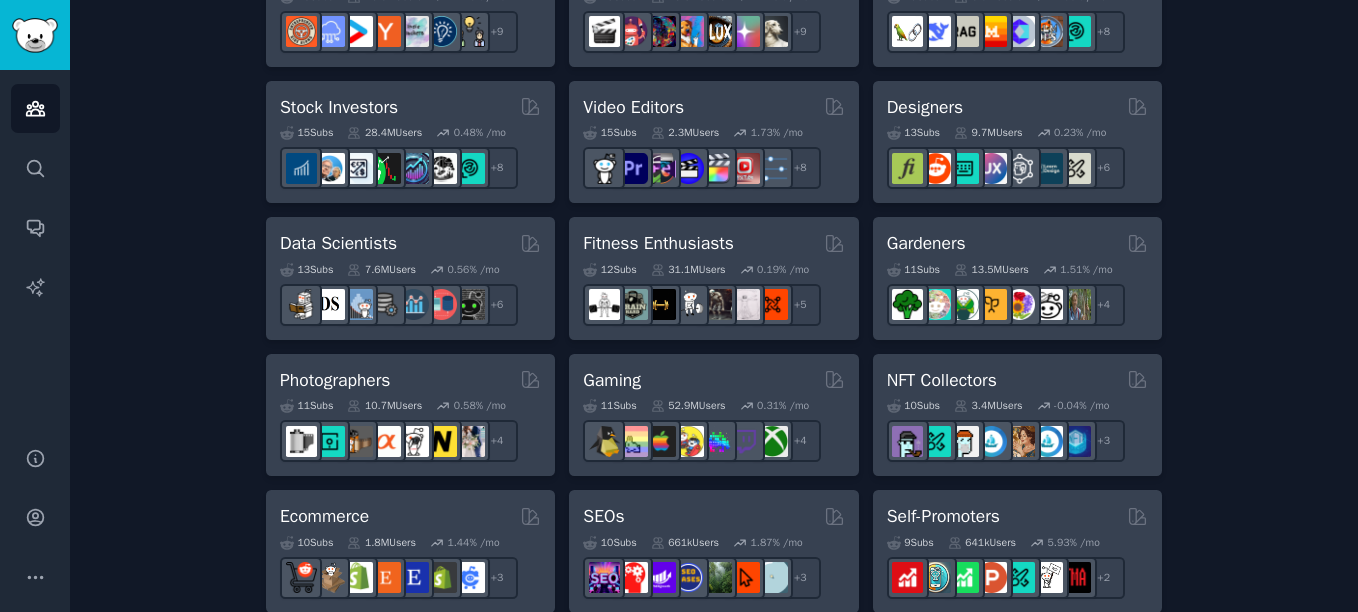 click on "Create your first audience An audience is a collection of subreddits you can search/analyze quickly Name your custom audience Audience Name Find Communities No audience in mind? Explore a curated one, or browse  trending subreddits . Pet Lovers 31  Sub s 24.1M  Users 0.82 % /mo + 24 Software Developers 26  Sub s 29.8M  Users 0.41 % /mo + 19 AI Enthusiasts 25  Sub s 19.9M  Users 2.71 % /mo + 18 DevOps 21  Sub s 1.6M  Users 1.75 % /mo + 14 Crypto 19  Sub s 19.0M  Users 0.31 % /mo + 12 Marketers 18  Sub s 6.5M  Users 1.17 % /mo + 11 Startup Founders 16  Sub s 13.5M  Users 1.40 % /mo + 9 Generative AI 16  Sub s 20.0M  Users 1.48 % /mo + 9 AI Developers 15  Sub s 3.9M  Users 2.60 % /mo + 8 Stock Investors 15  Sub s 28.4M  Users 0.48 % /mo + 8 Video Editors 15  Sub s 2.3M  Users 1.73 % /mo + 8 Designers 13  Sub s 9.7M  Users 0.23 % /mo + 6 Data Scientists 13  Sub s 7.6M  Users 0.56 % /mo + 6 Fitness Enthusiasts 12  Sub s 31.1M  Users 0.19 % /mo + 5 Gardeners 11  Sub s 13.5M  Users 1.51 % /mo + 4 Photographers 11 s" at bounding box center [714, 492] 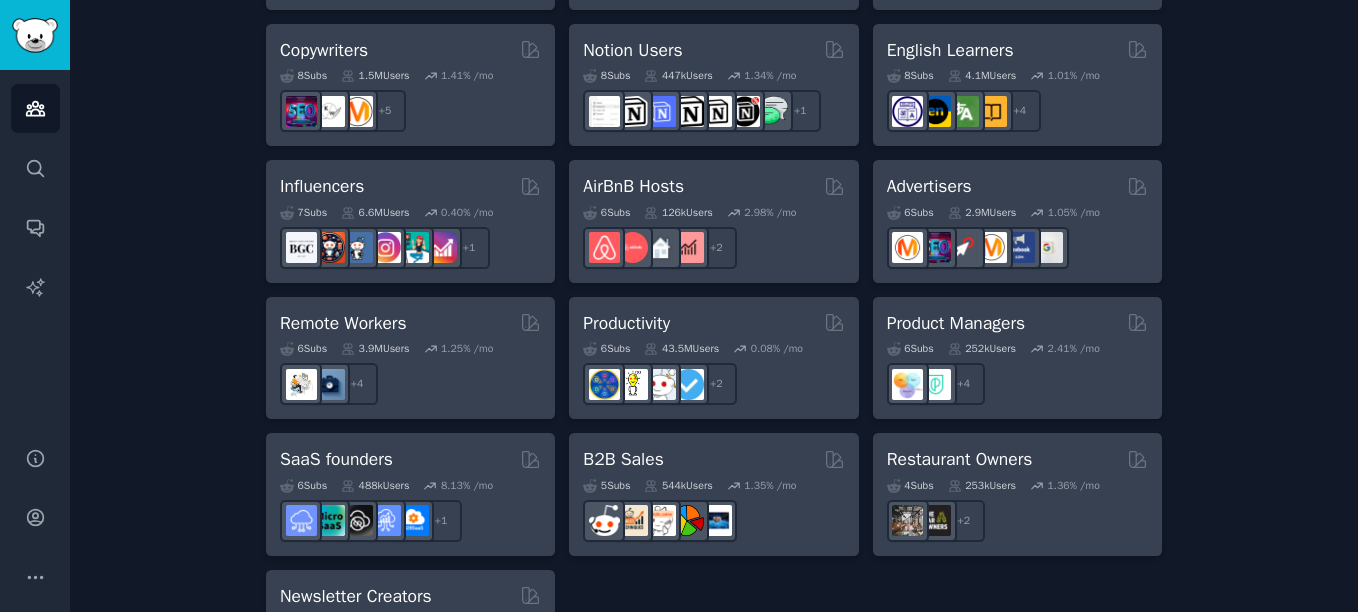 scroll, scrollTop: 1592, scrollLeft: 0, axis: vertical 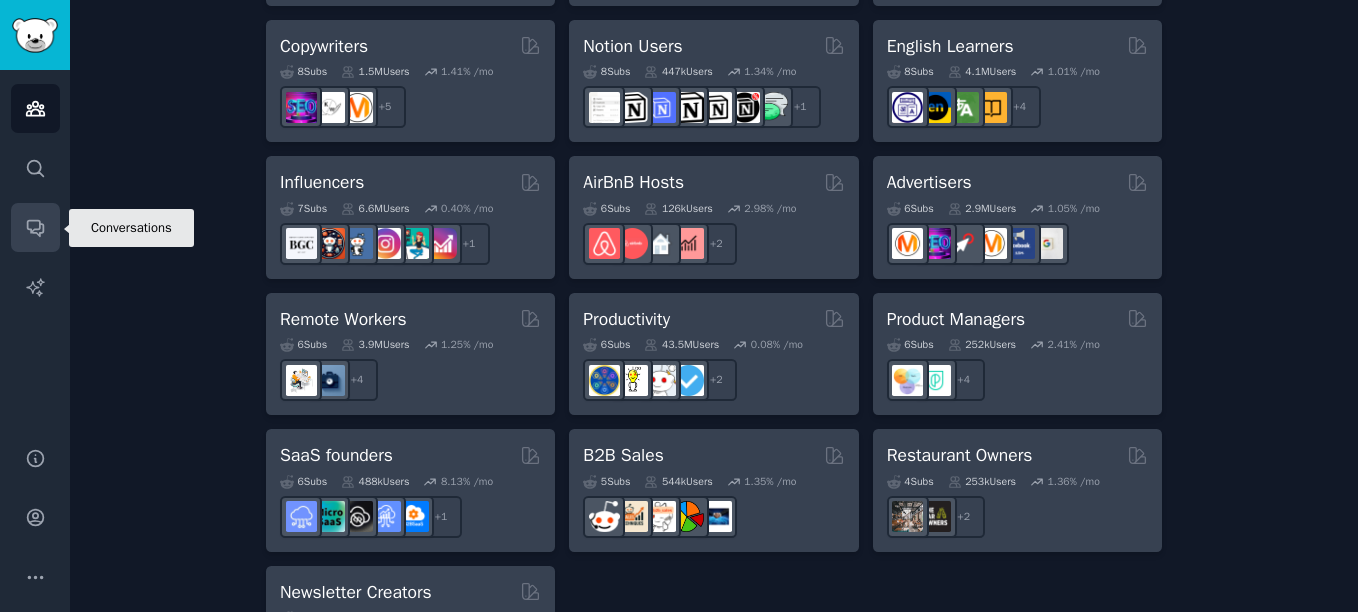 click on "Conversations" at bounding box center [35, 227] 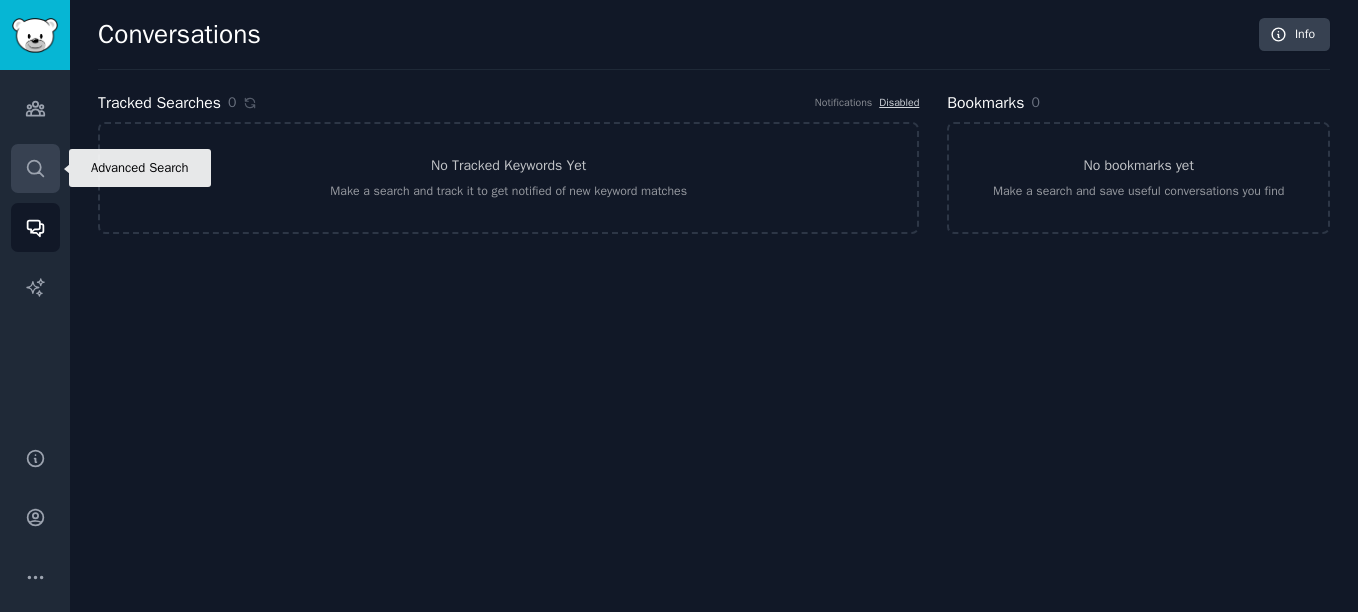 click 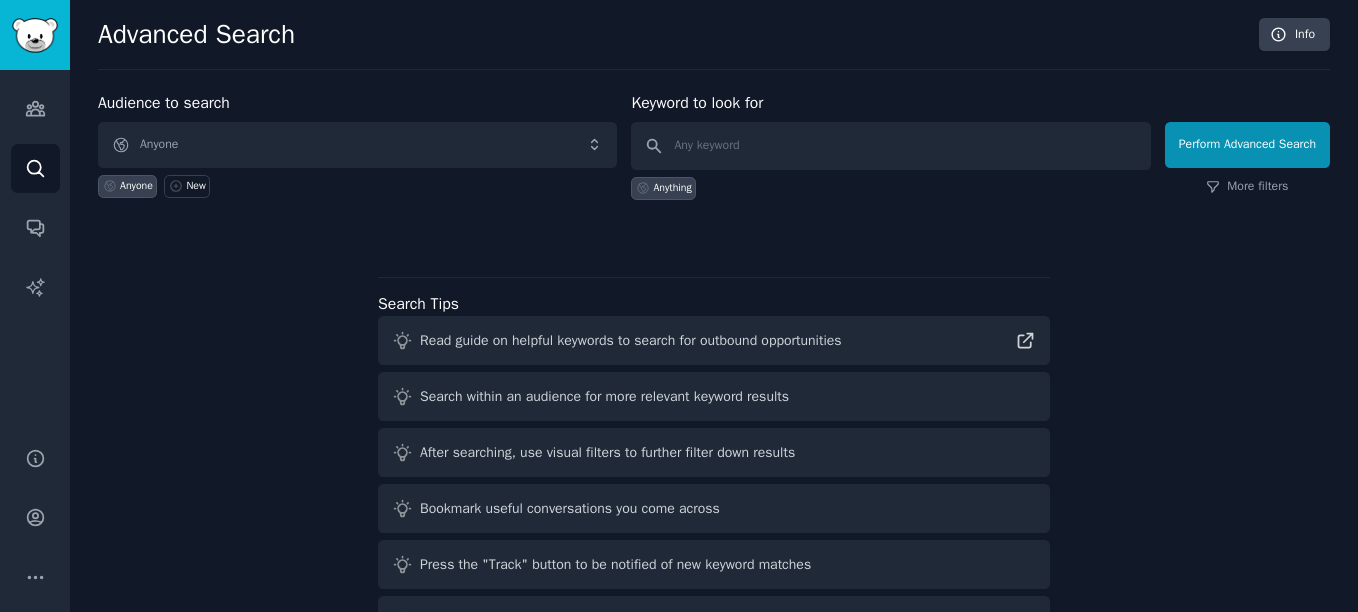 click 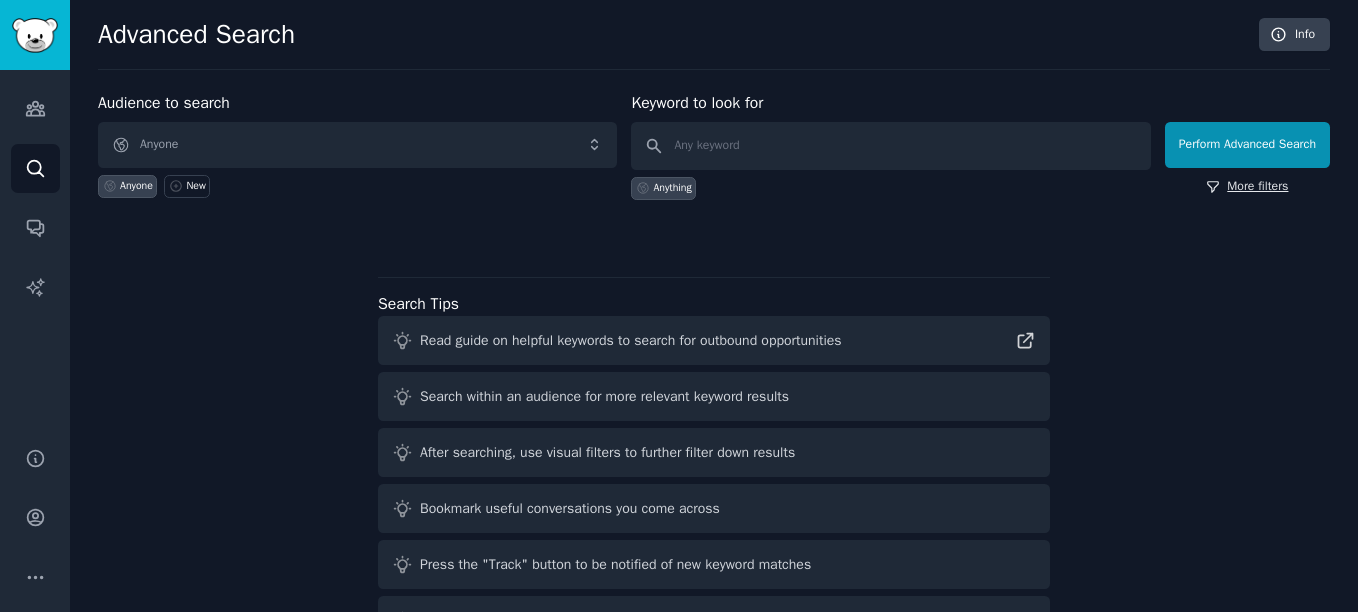 click on "More filters" at bounding box center [1247, 187] 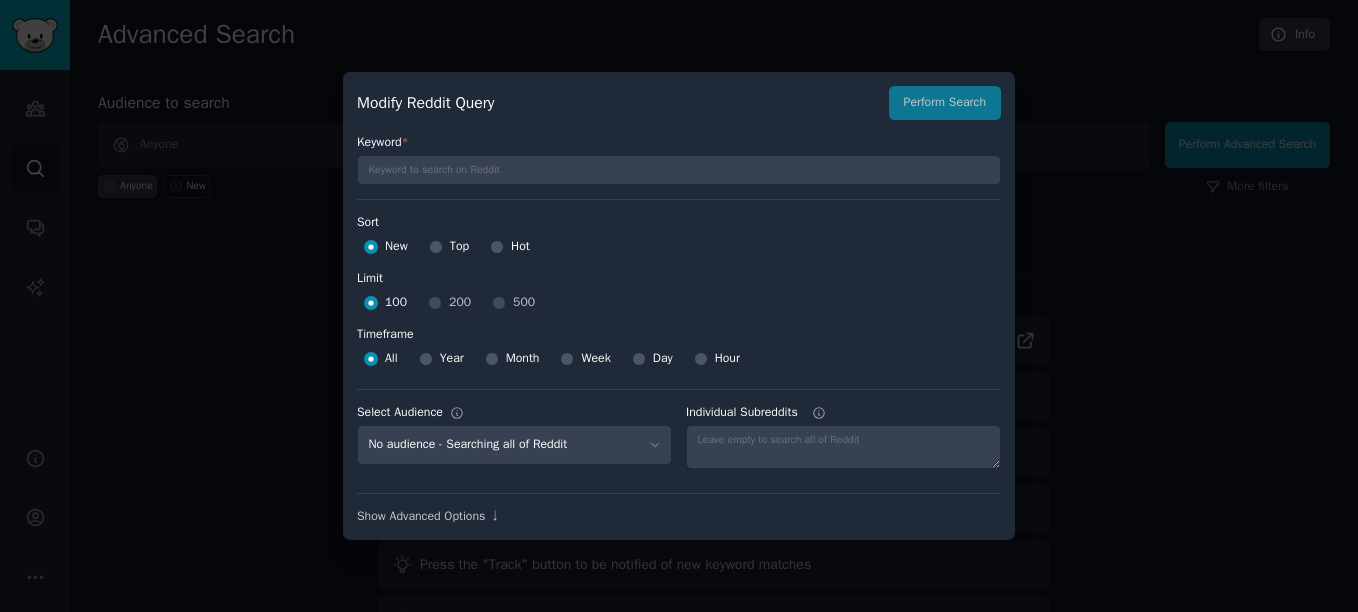 click on "New Top Hot" at bounding box center (679, 247) 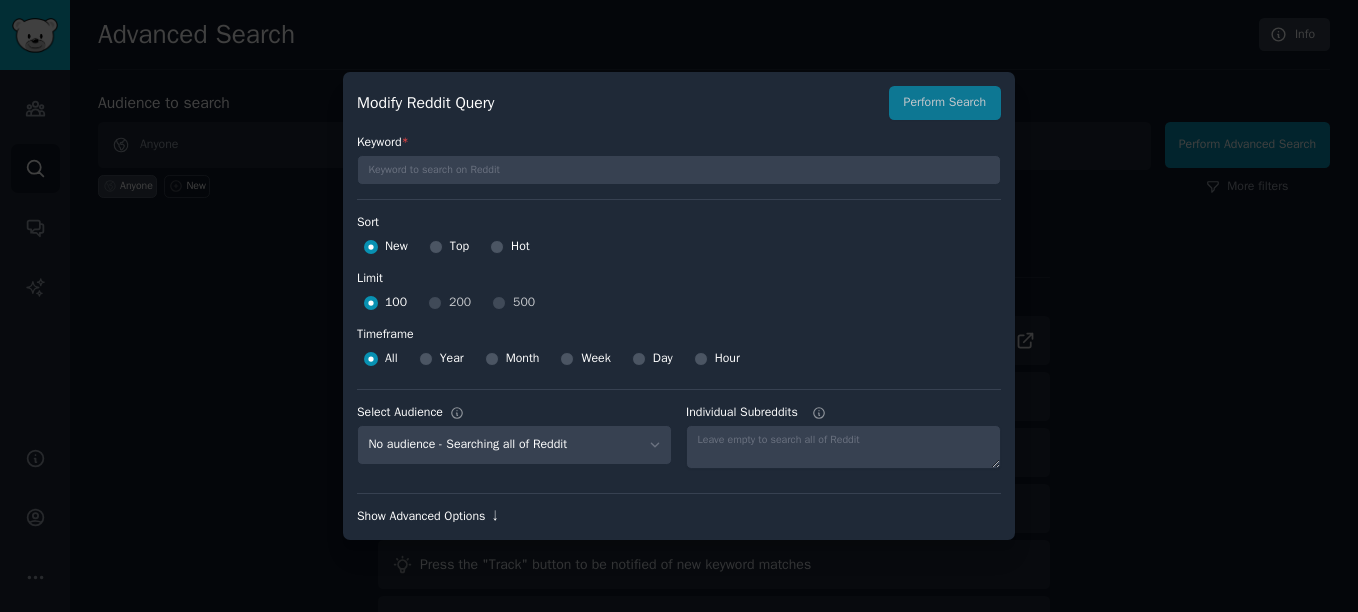 click on "Show Advanced Options ↓" at bounding box center (679, 517) 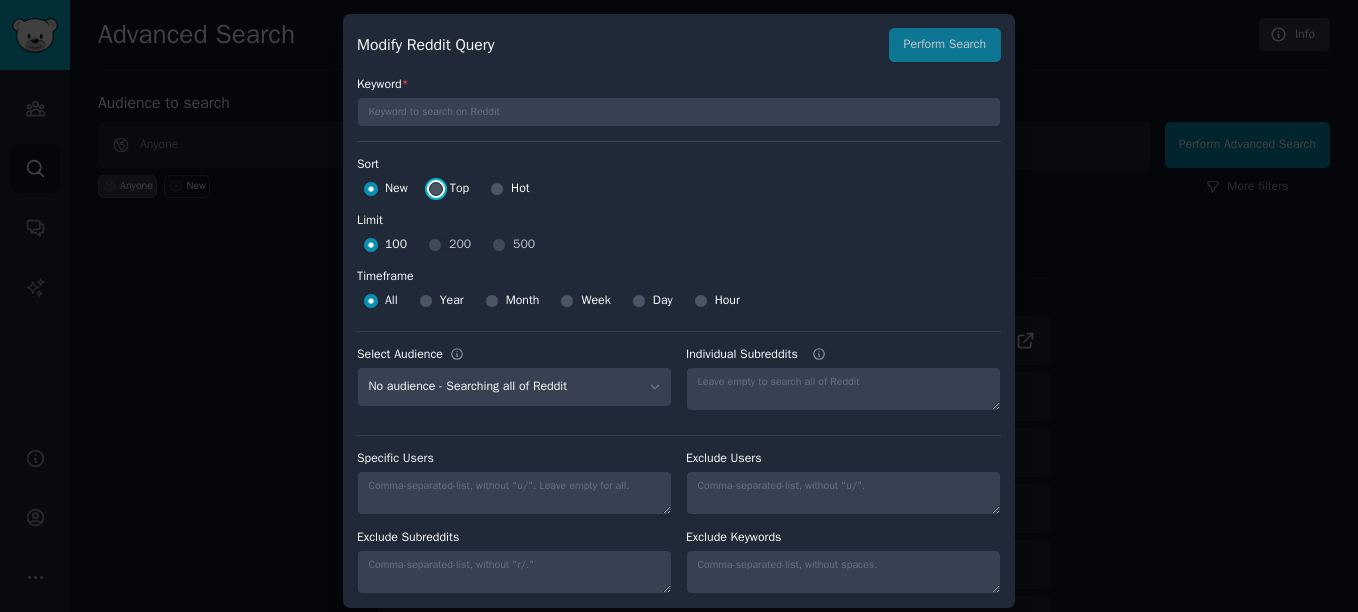 click on "Top" at bounding box center [436, 189] 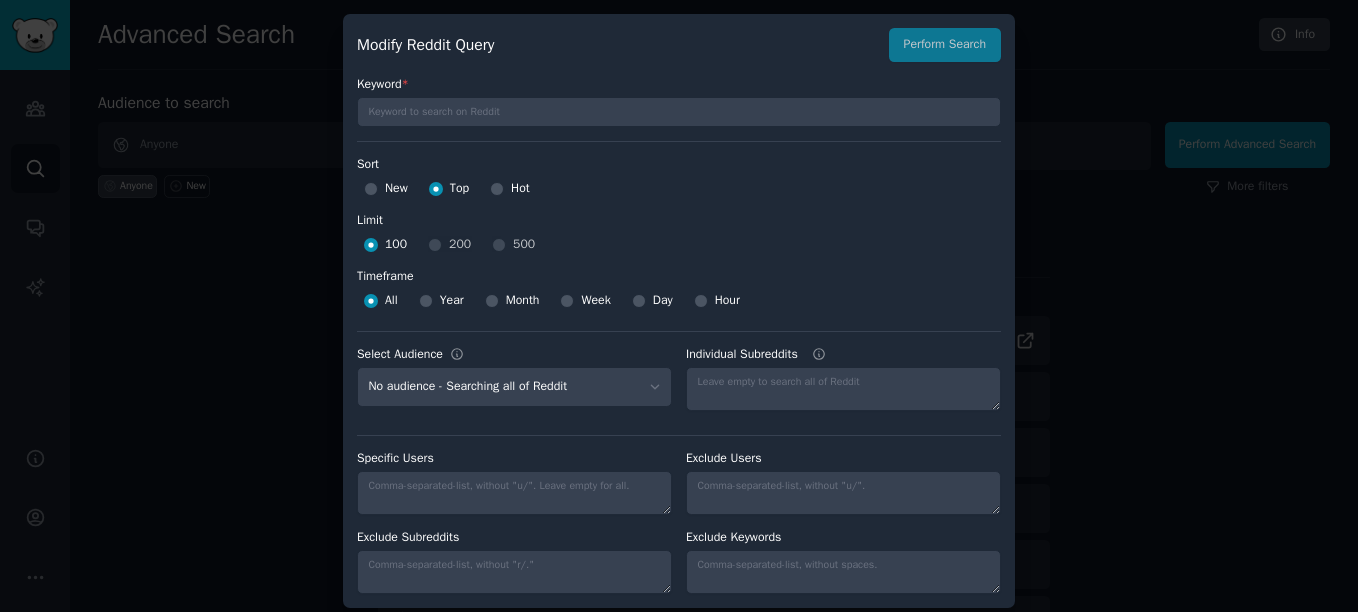 click on "Modify Reddit Query Perform Search" at bounding box center (679, 45) 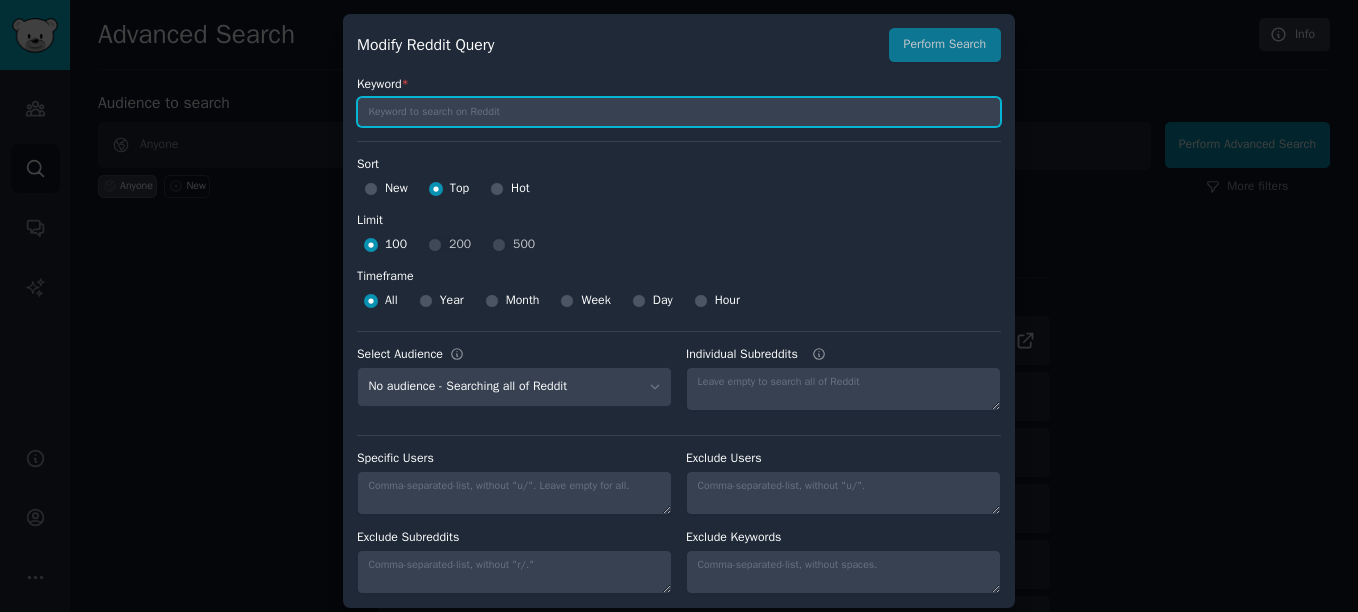 click at bounding box center [679, 112] 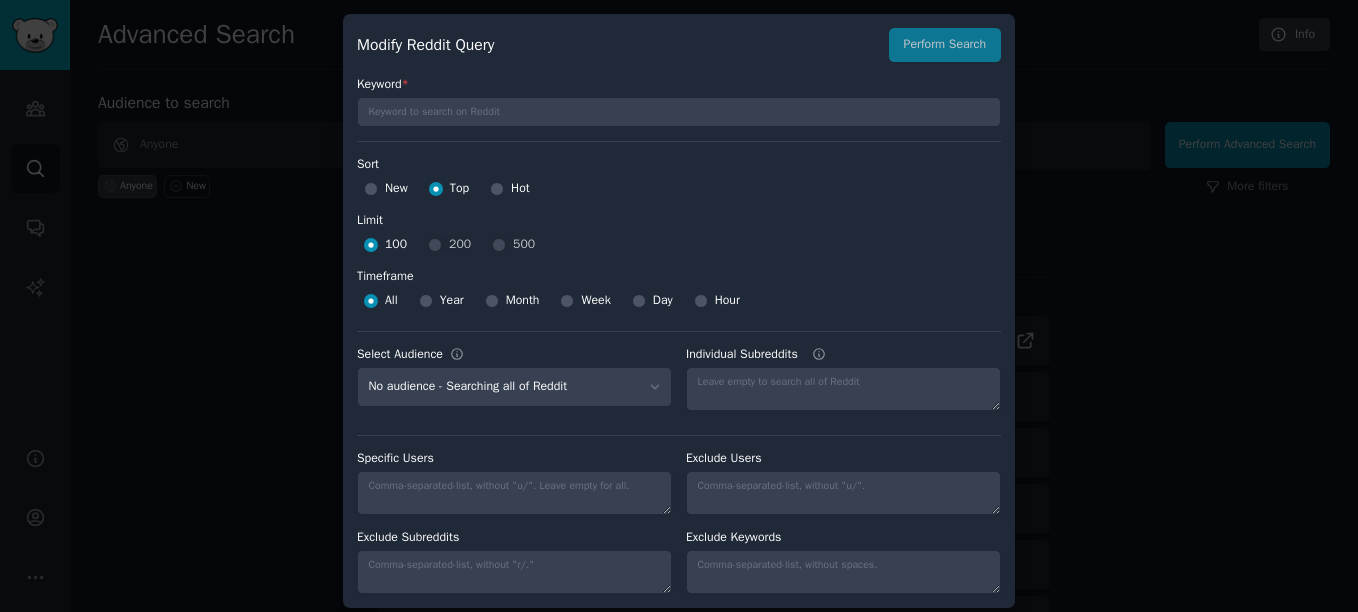 click at bounding box center [679, 306] 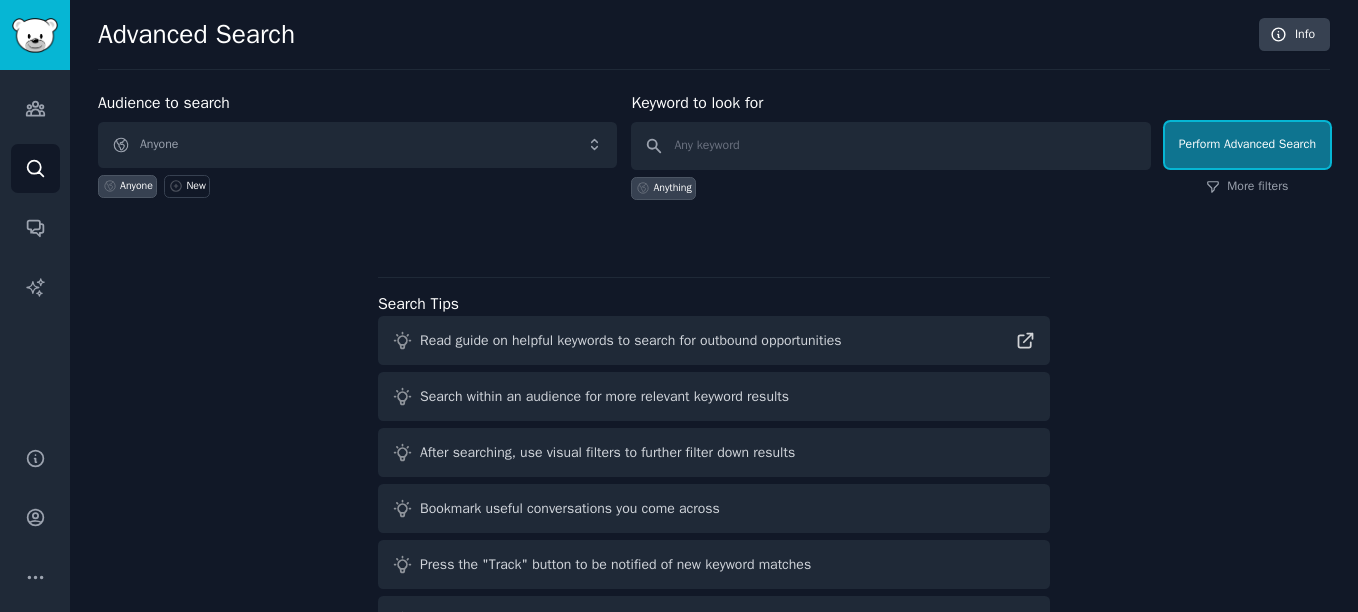 click on "Perform Advanced Search" at bounding box center [1247, 145] 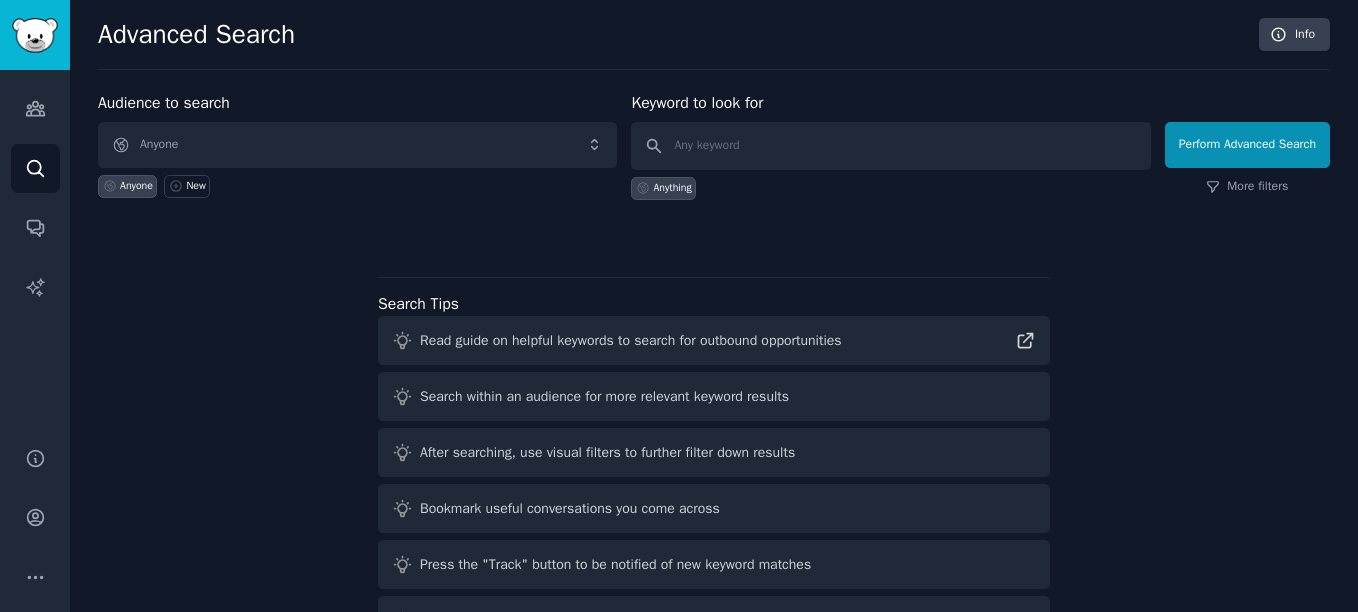 click 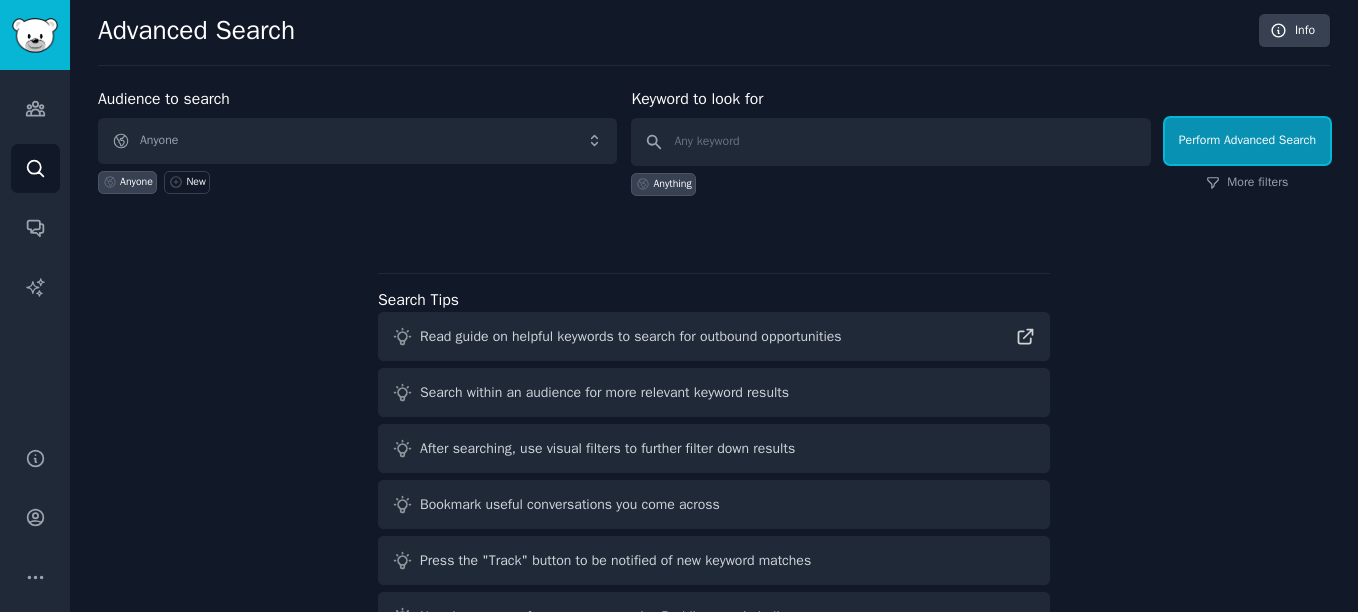 scroll, scrollTop: 0, scrollLeft: 0, axis: both 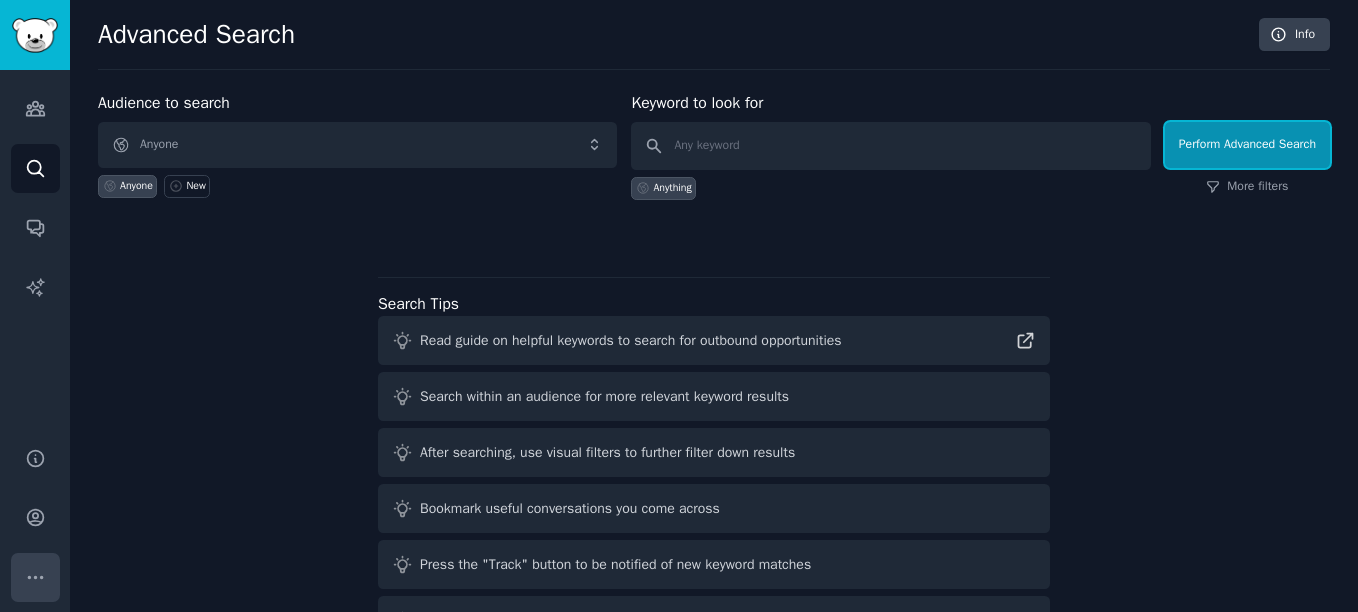 click 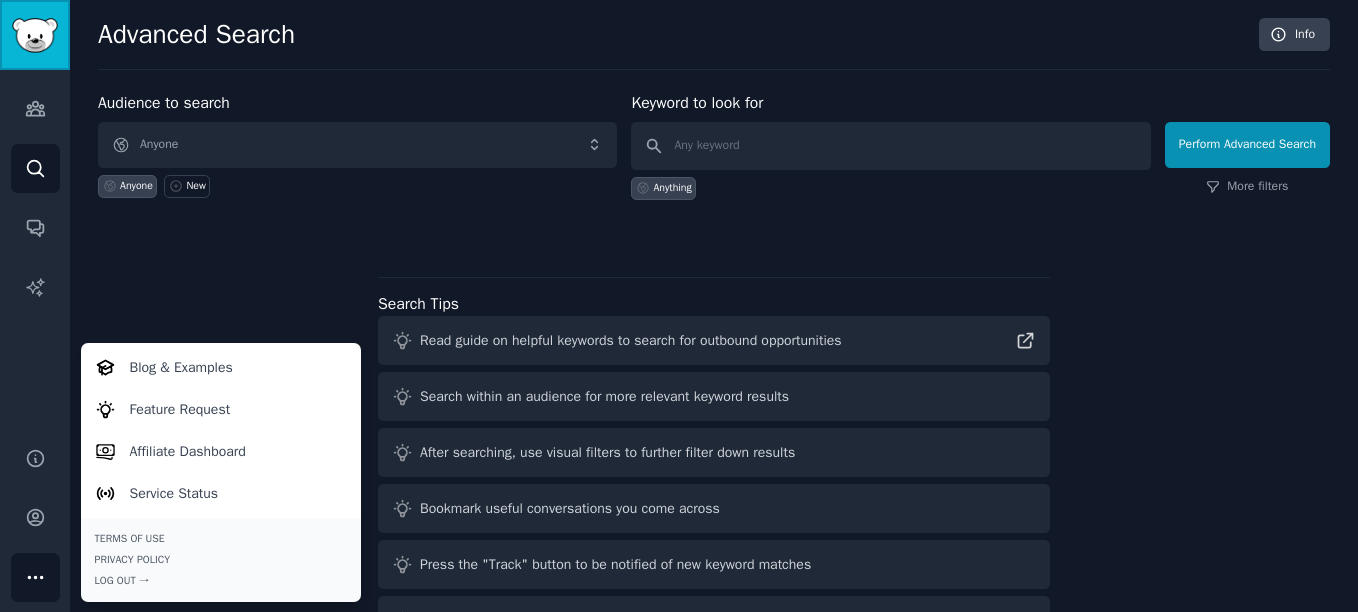 click at bounding box center [35, 35] 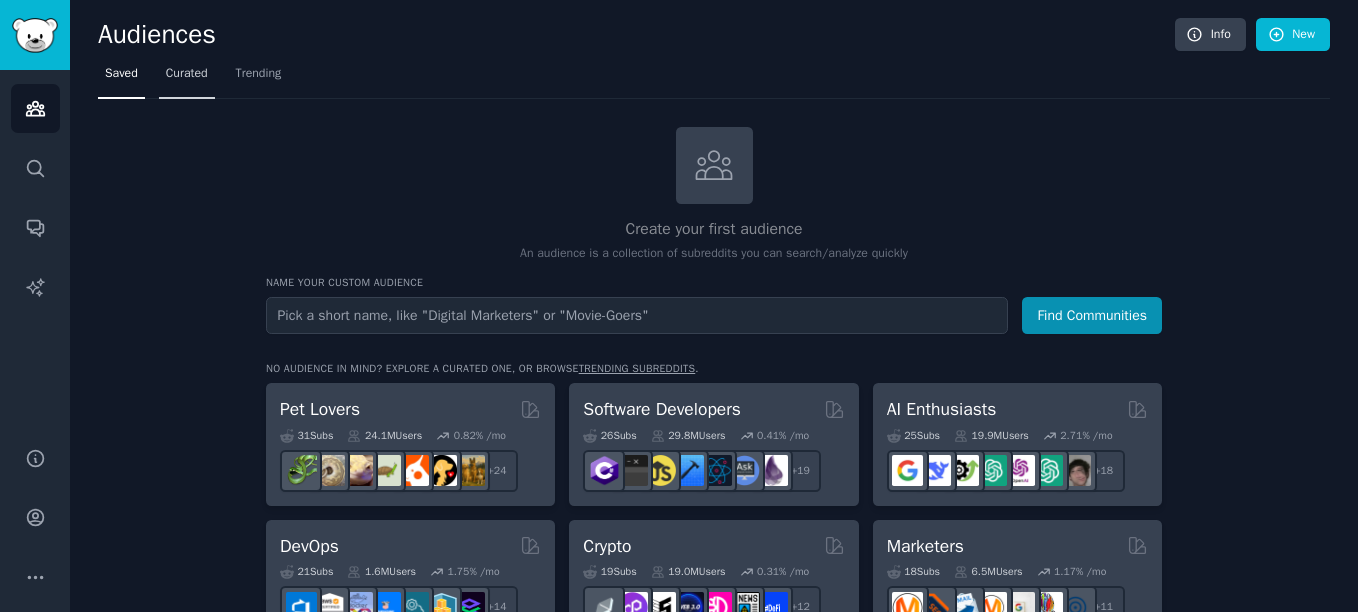 click on "Curated" at bounding box center (187, 78) 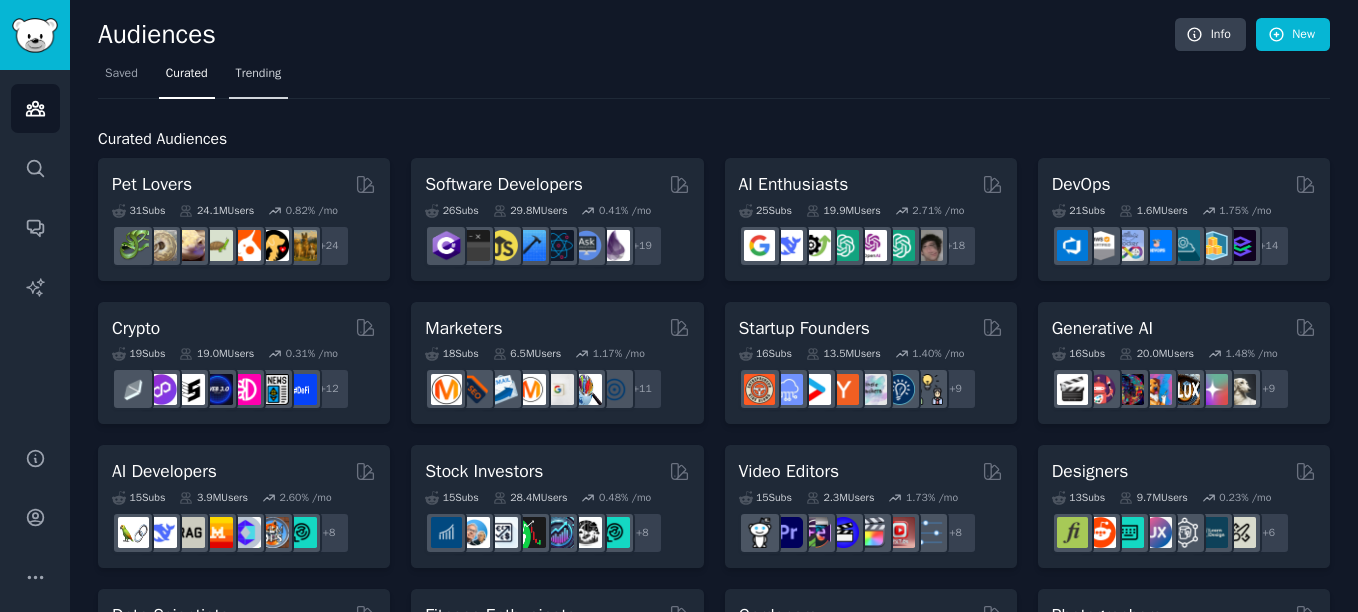 click on "Trending" at bounding box center (259, 78) 